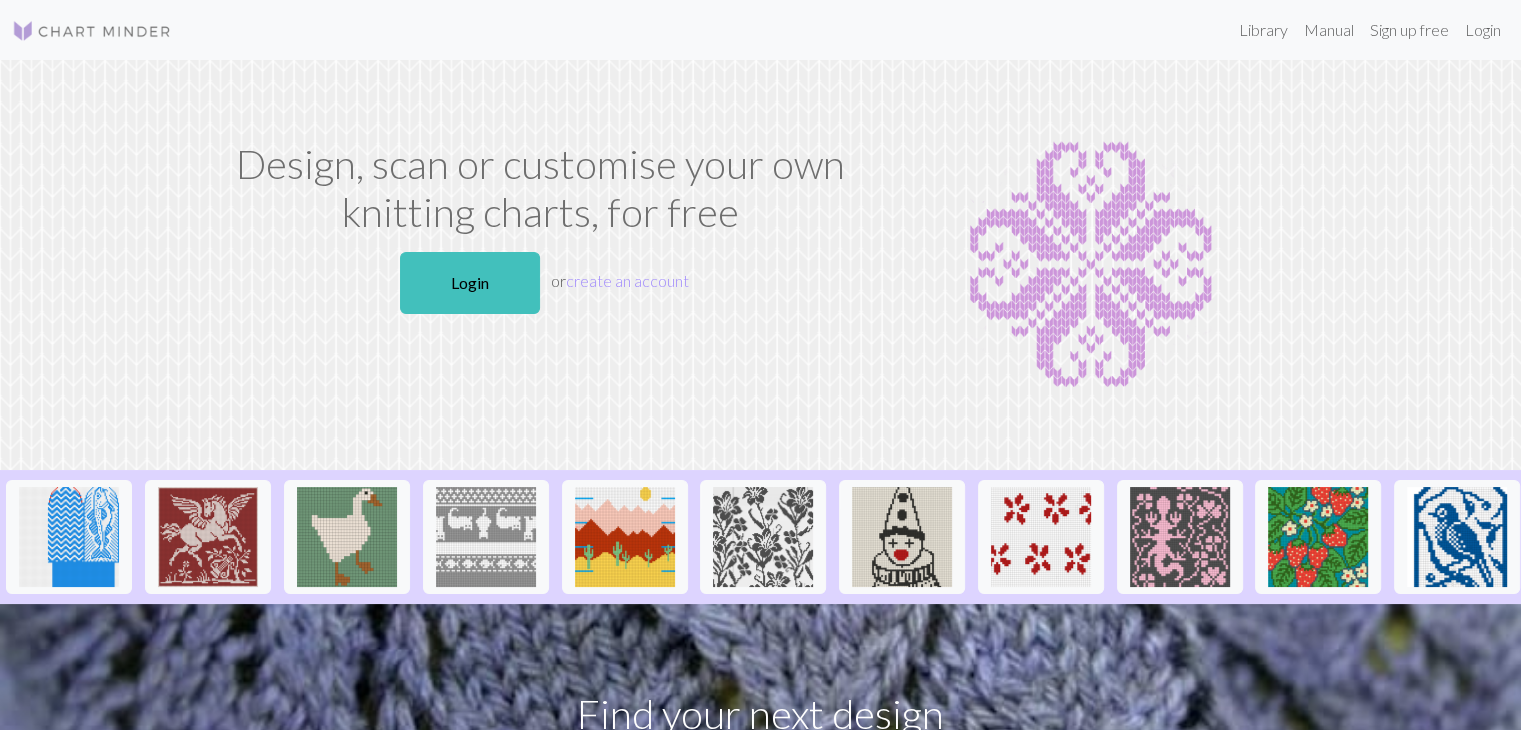 scroll, scrollTop: 0, scrollLeft: 0, axis: both 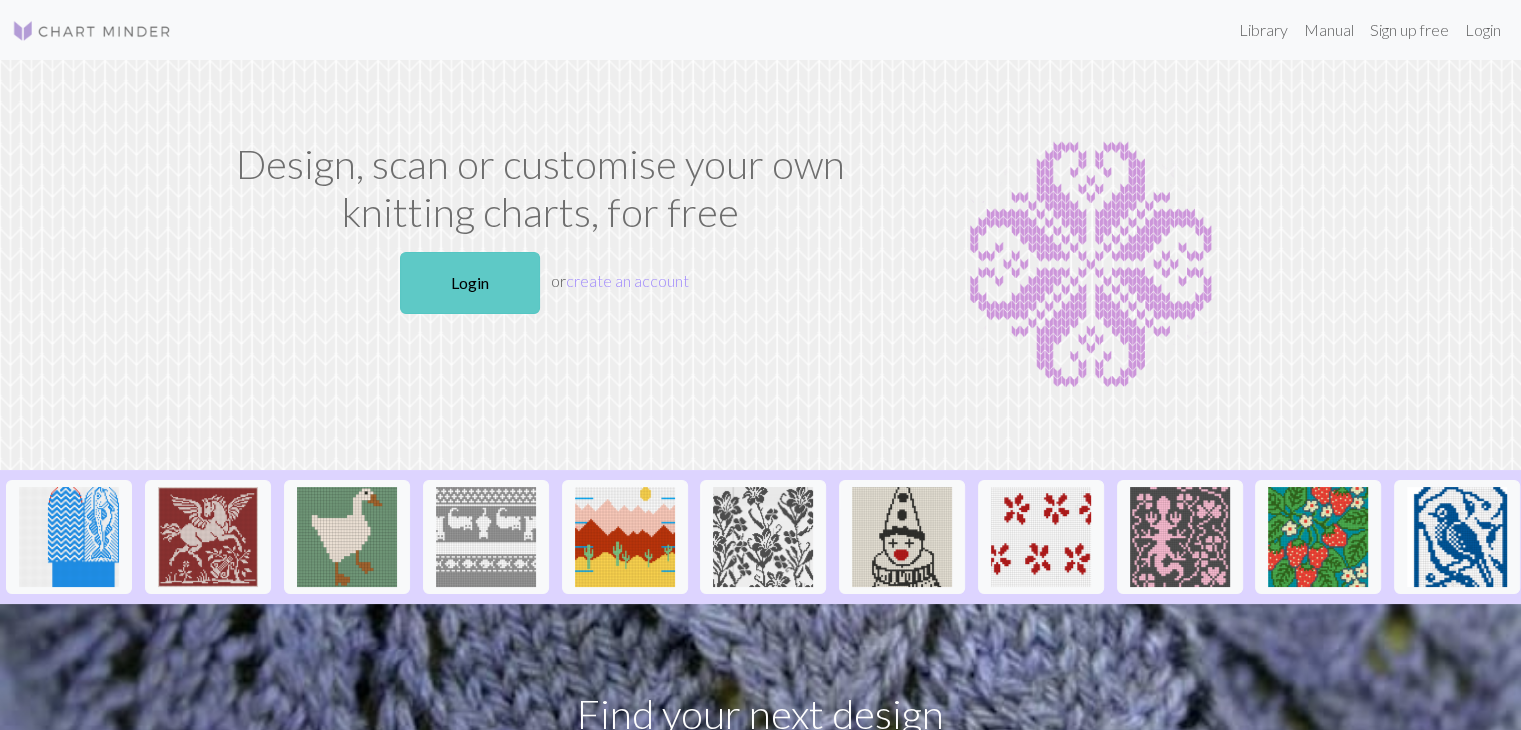 click on "Login" at bounding box center (470, 283) 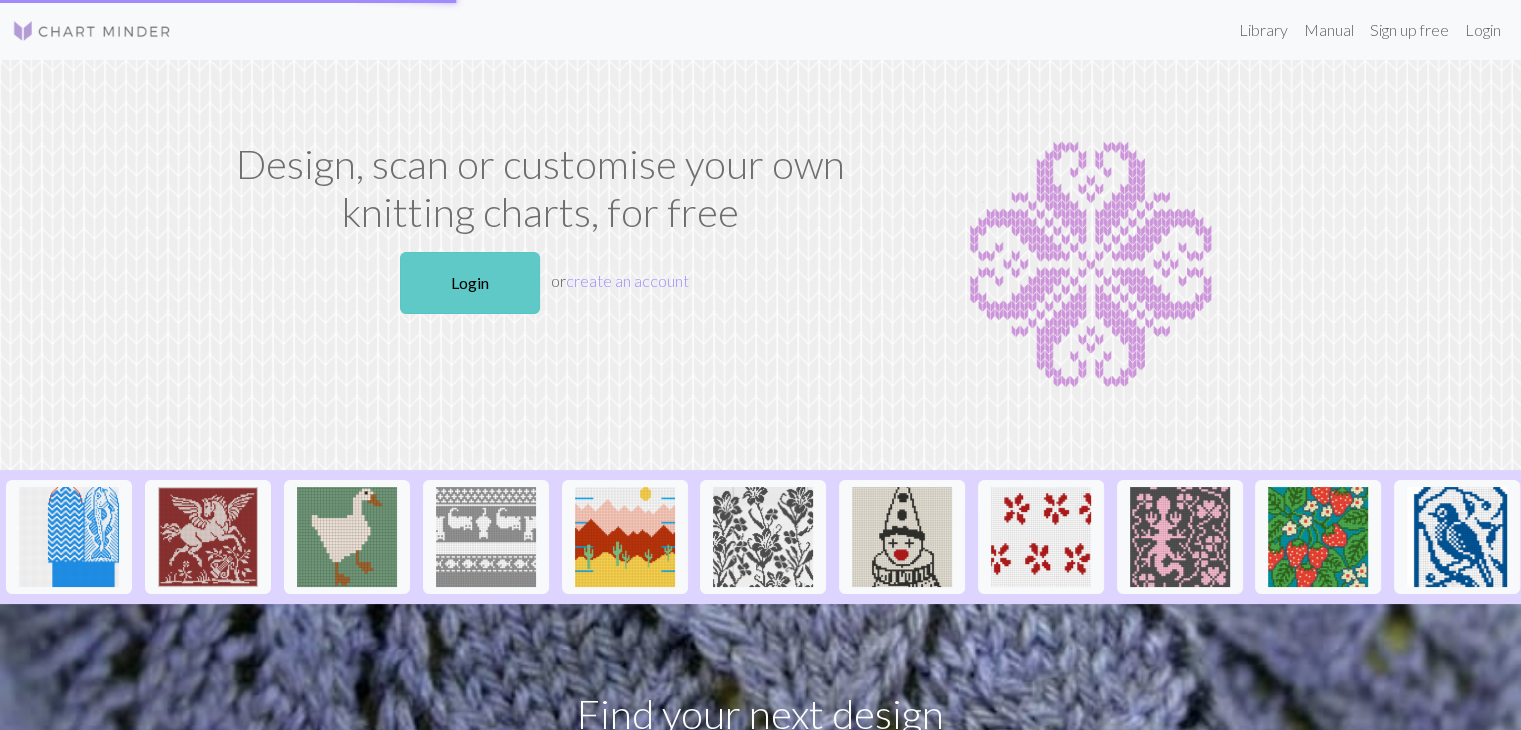 scroll, scrollTop: 0, scrollLeft: 0, axis: both 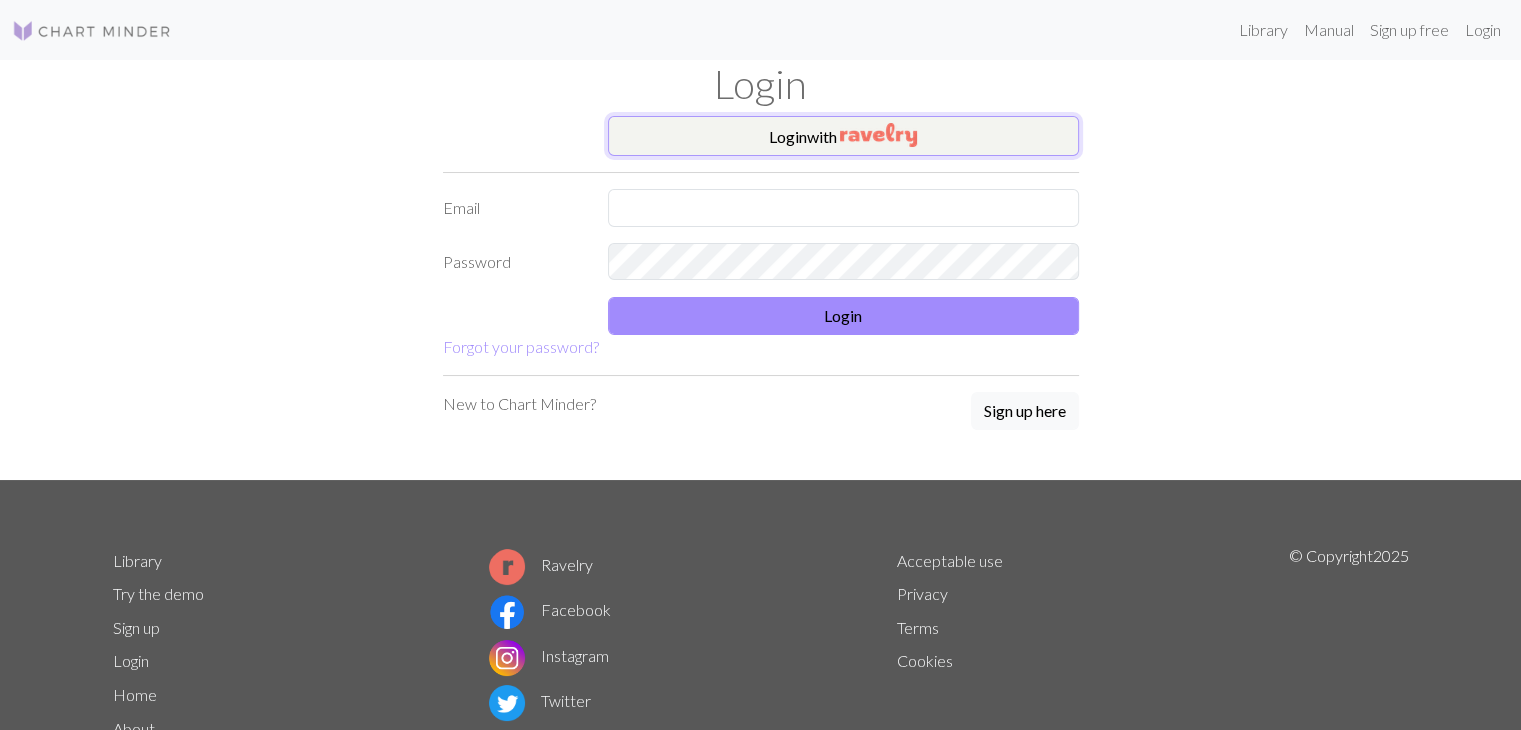 click on "Login  with" at bounding box center [843, 136] 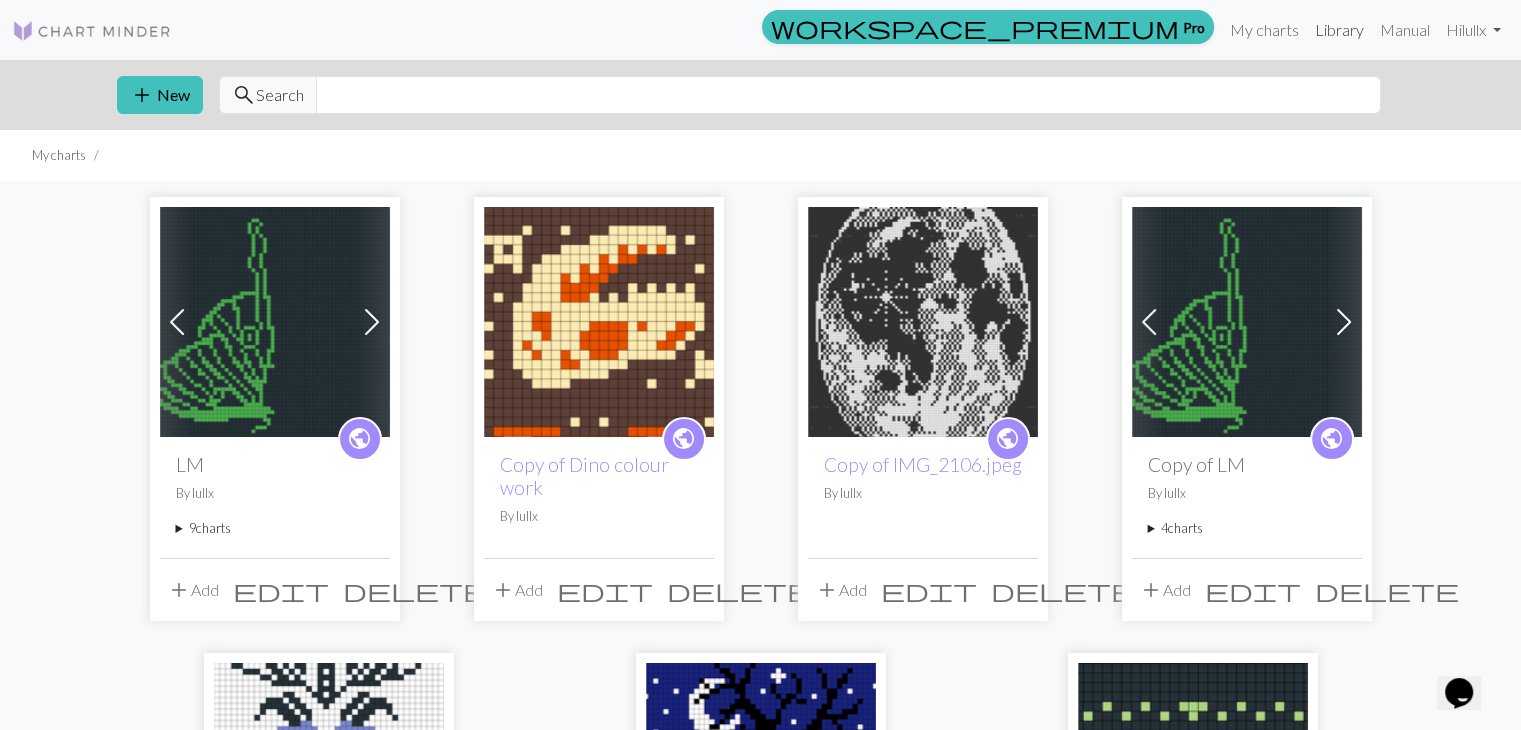 click on "Library" at bounding box center [1339, 30] 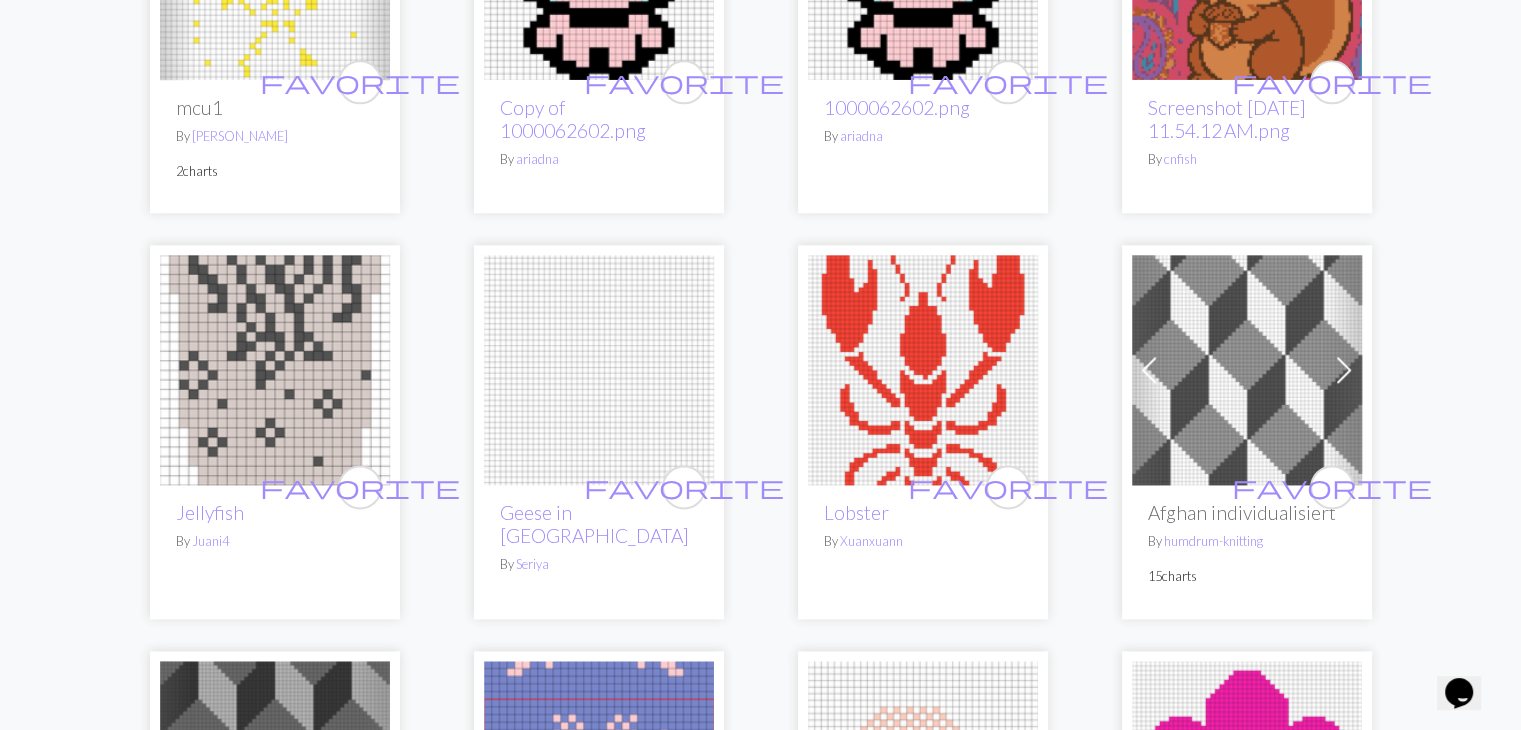 scroll, scrollTop: 2390, scrollLeft: 0, axis: vertical 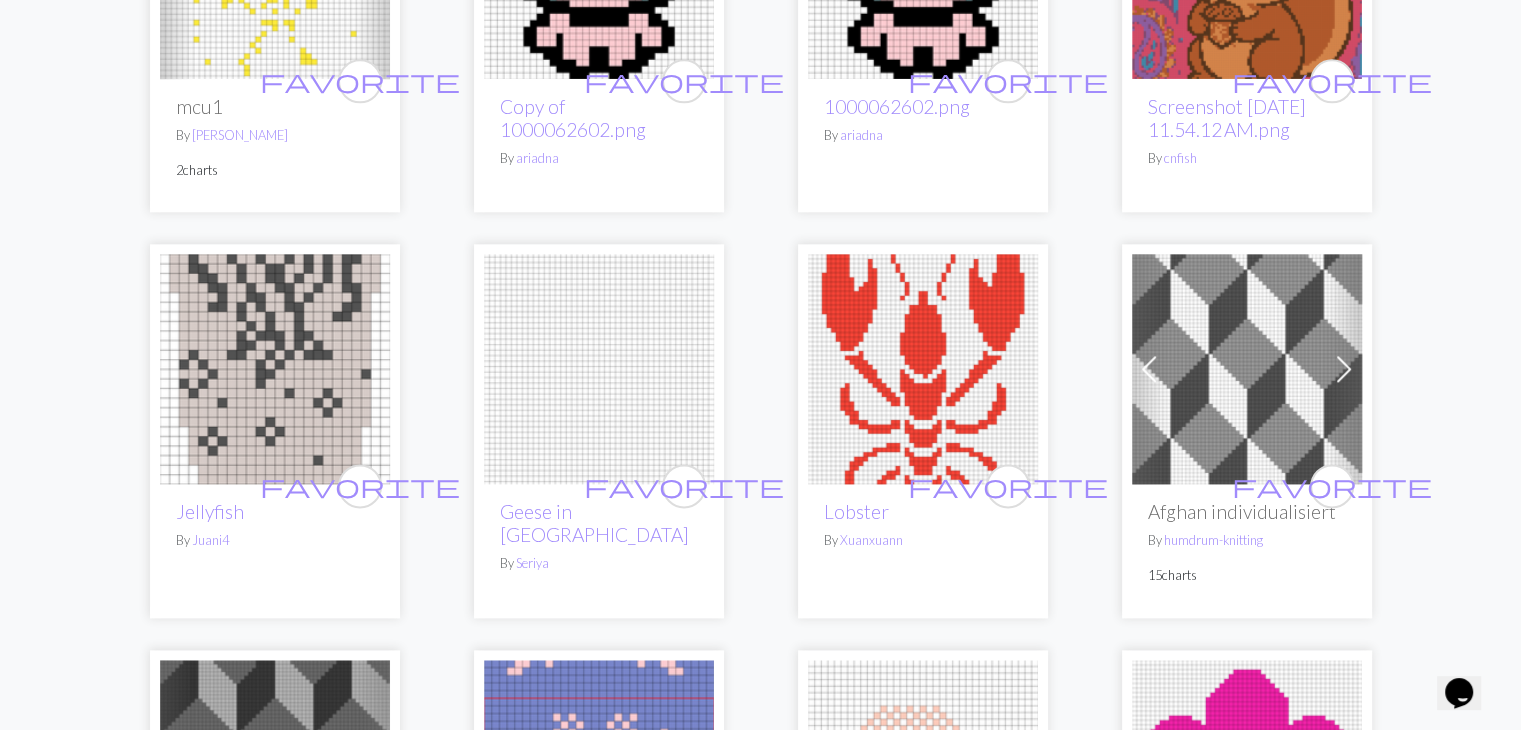 click at bounding box center (1344, 369) 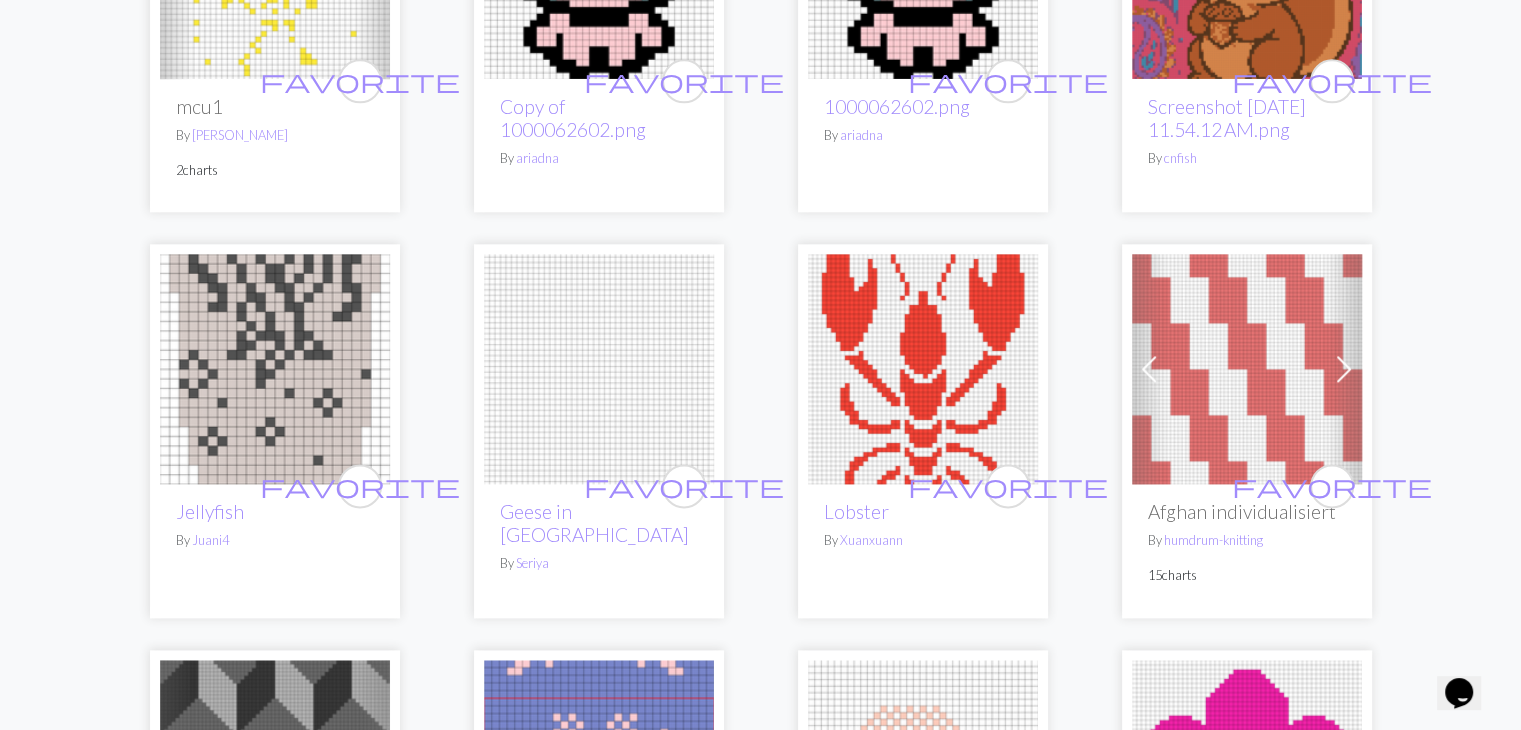 click at bounding box center (1344, 369) 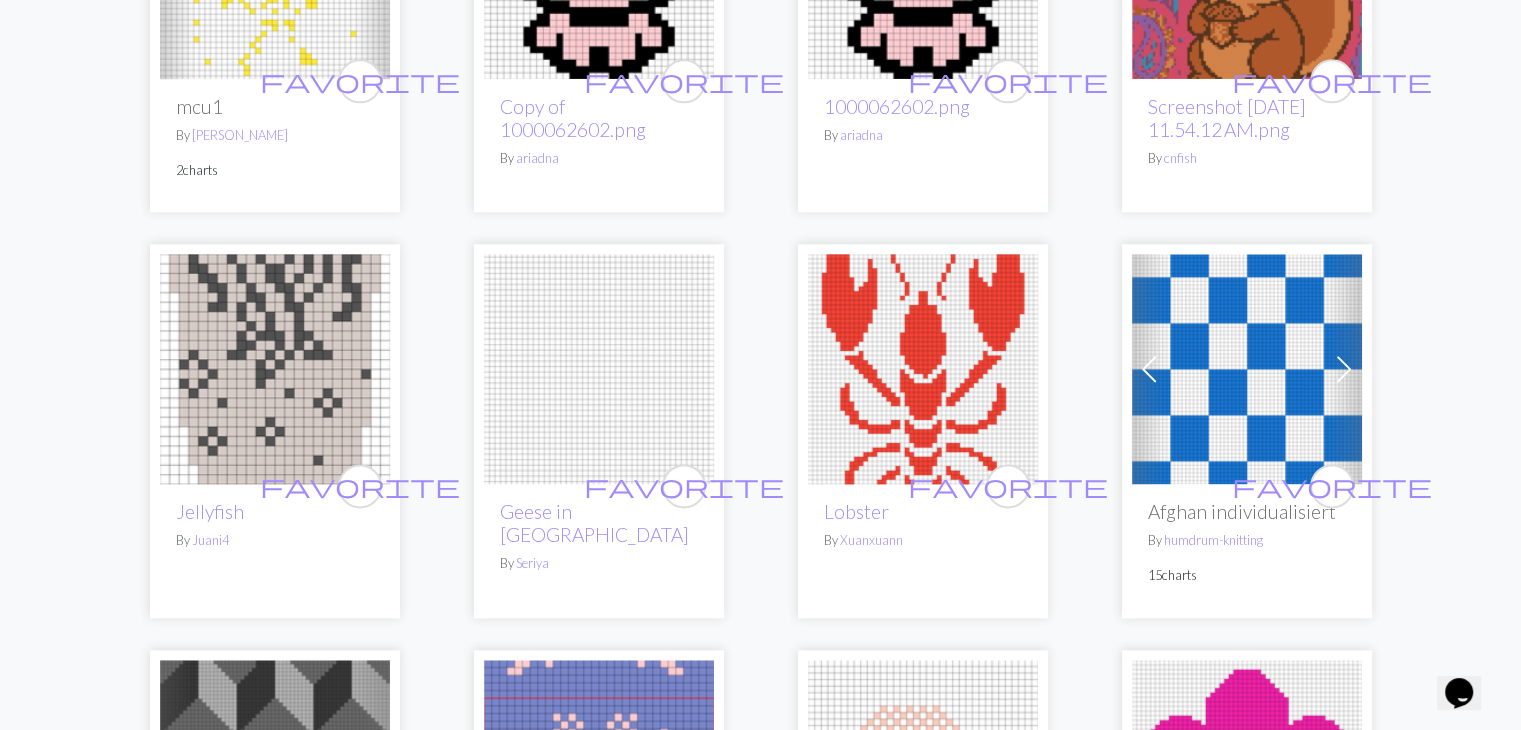 click at bounding box center [1344, 369] 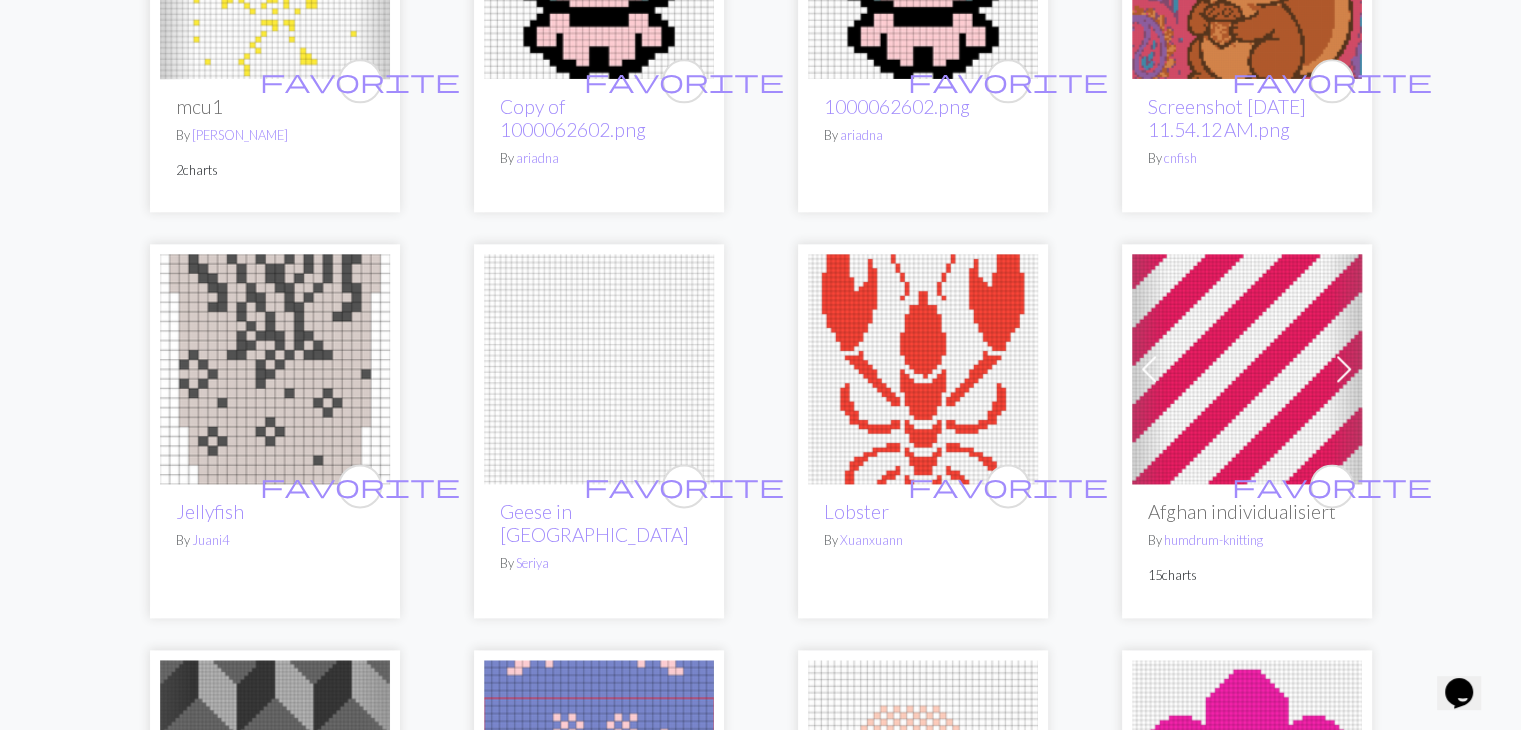 click at bounding box center [1344, 369] 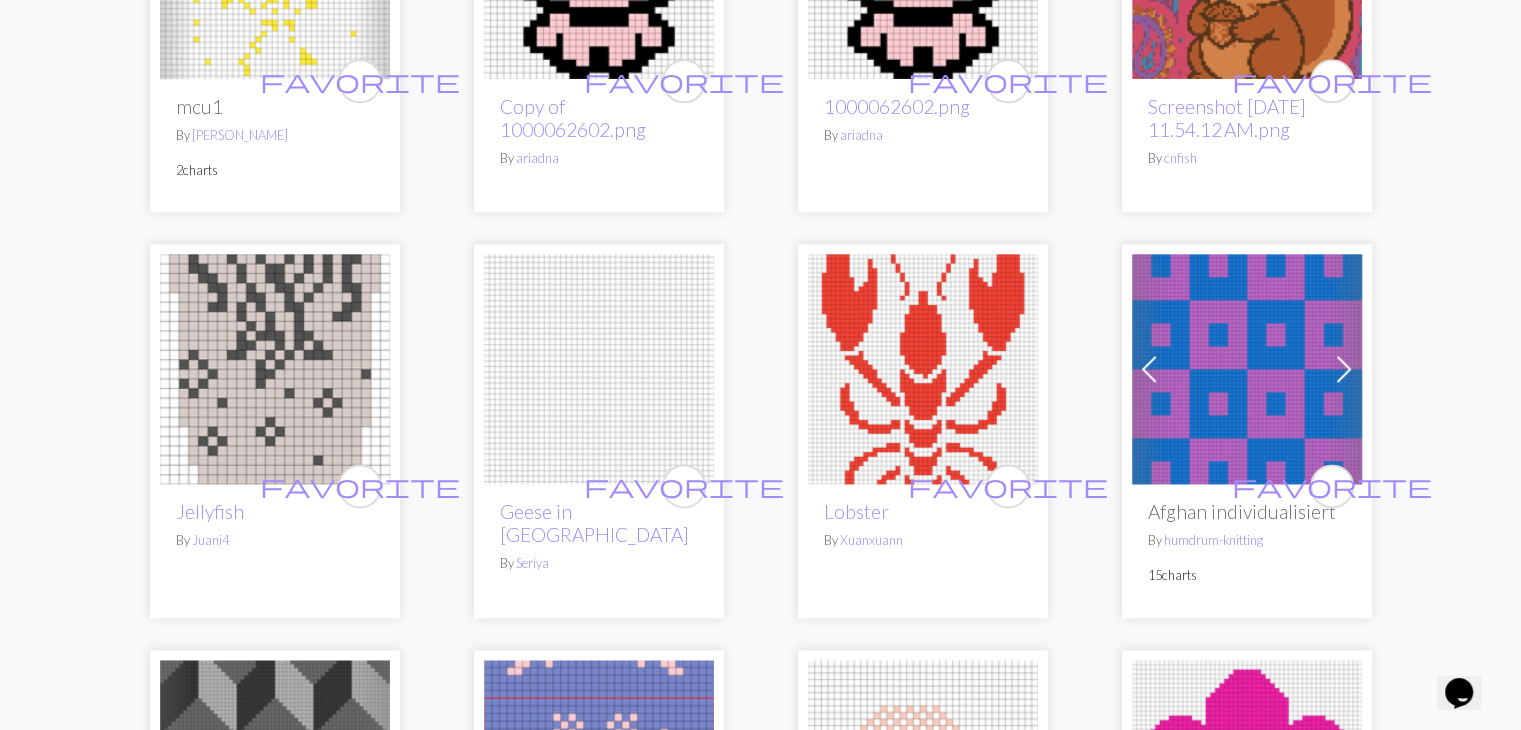 click at bounding box center [1344, 369] 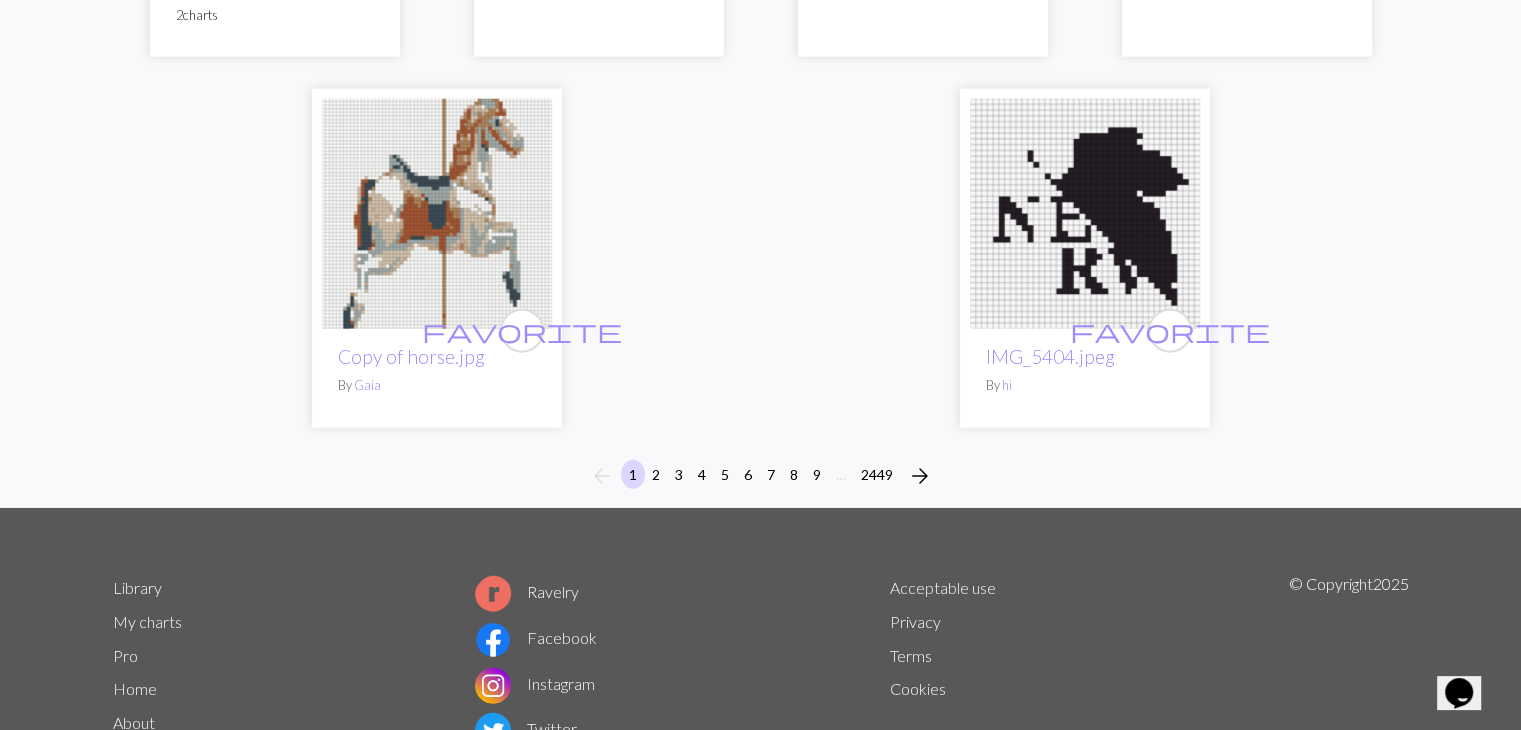 scroll, scrollTop: 4988, scrollLeft: 0, axis: vertical 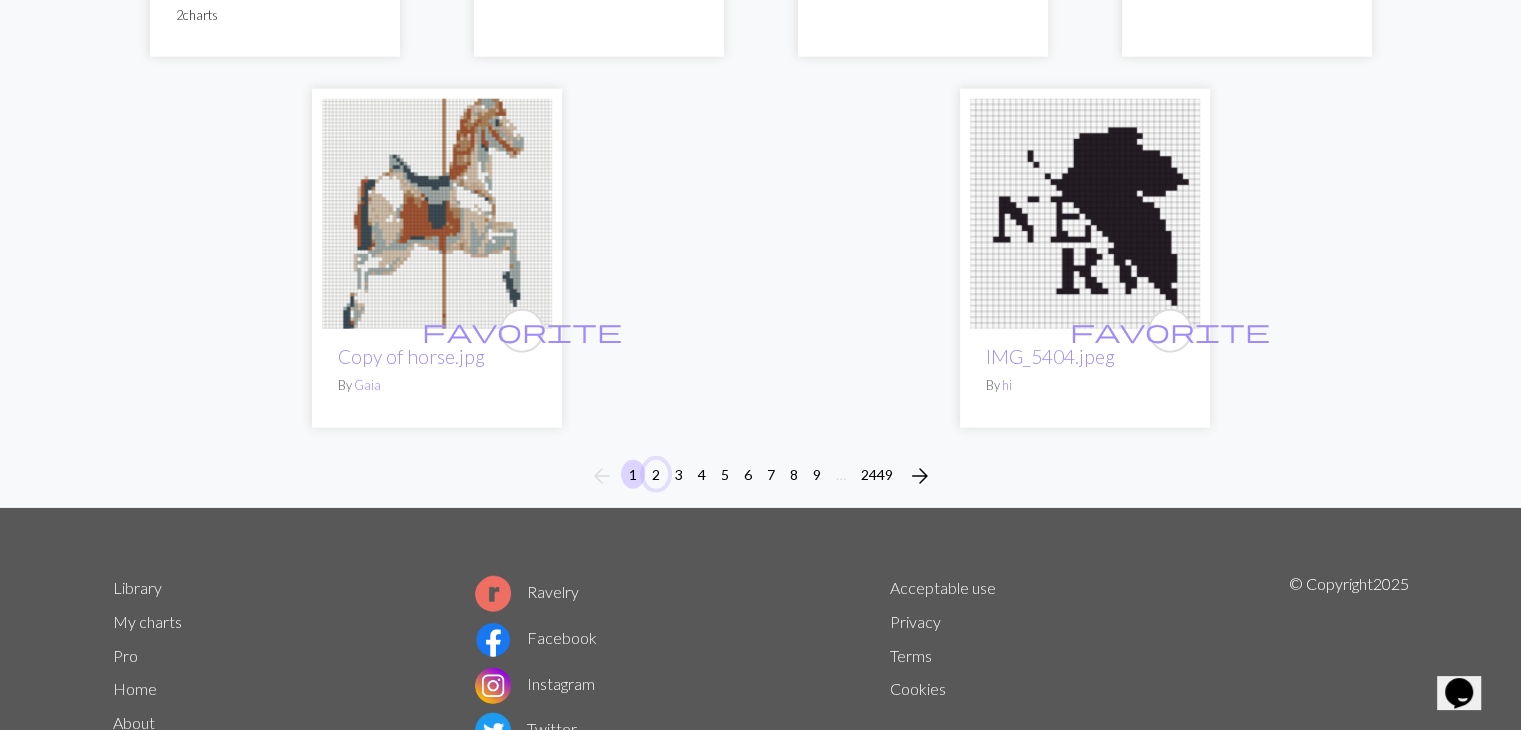 click on "2" at bounding box center (656, 474) 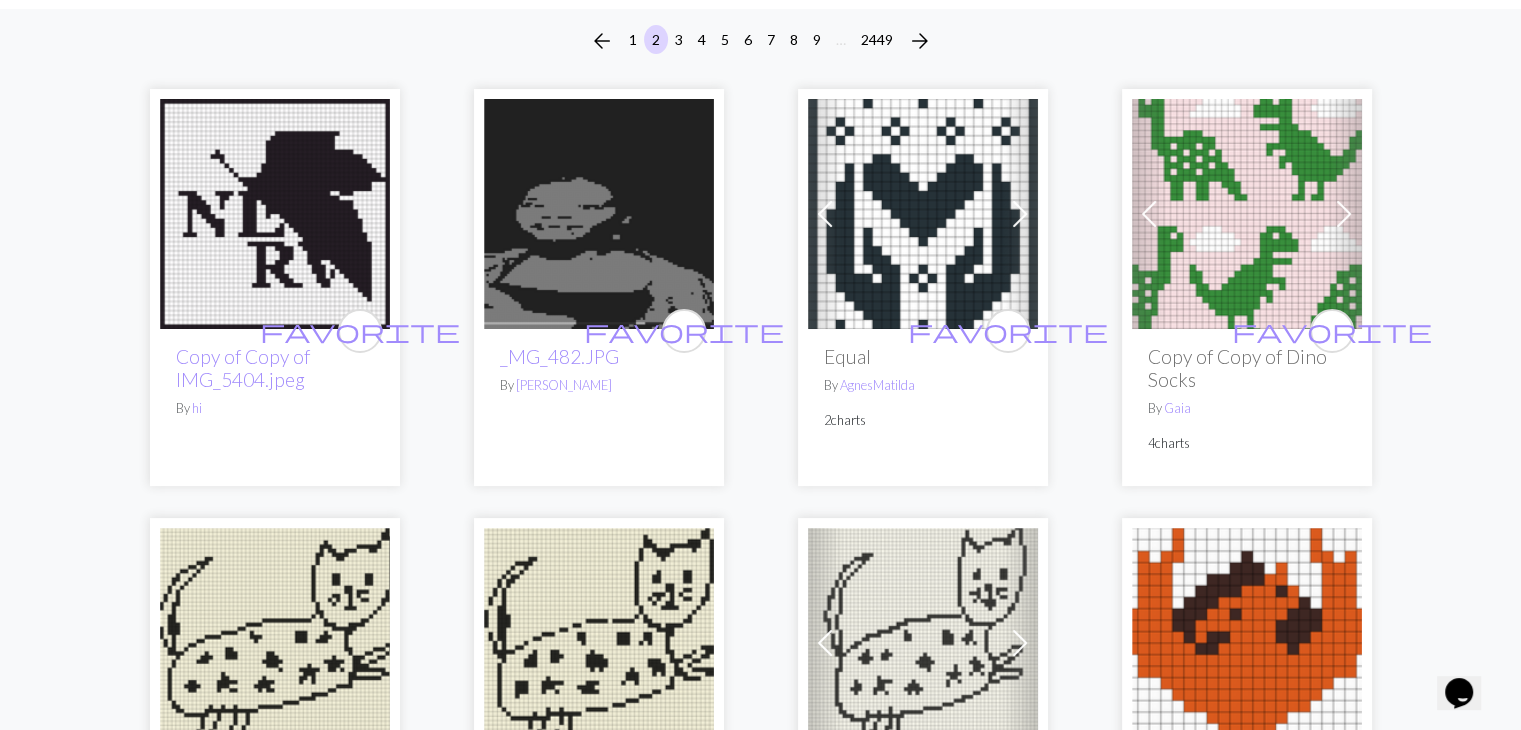 scroll, scrollTop: 0, scrollLeft: 0, axis: both 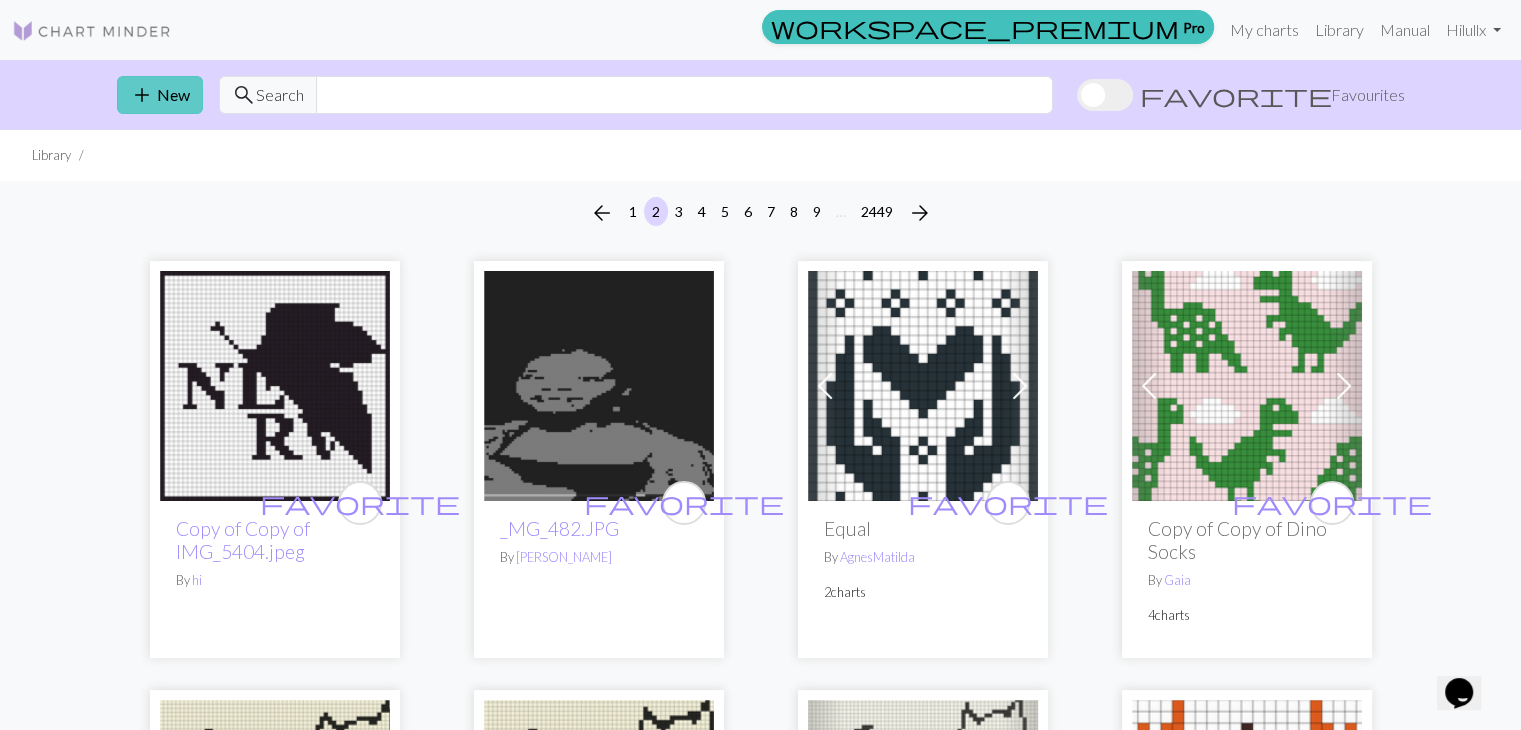 click on "add   New" at bounding box center (160, 95) 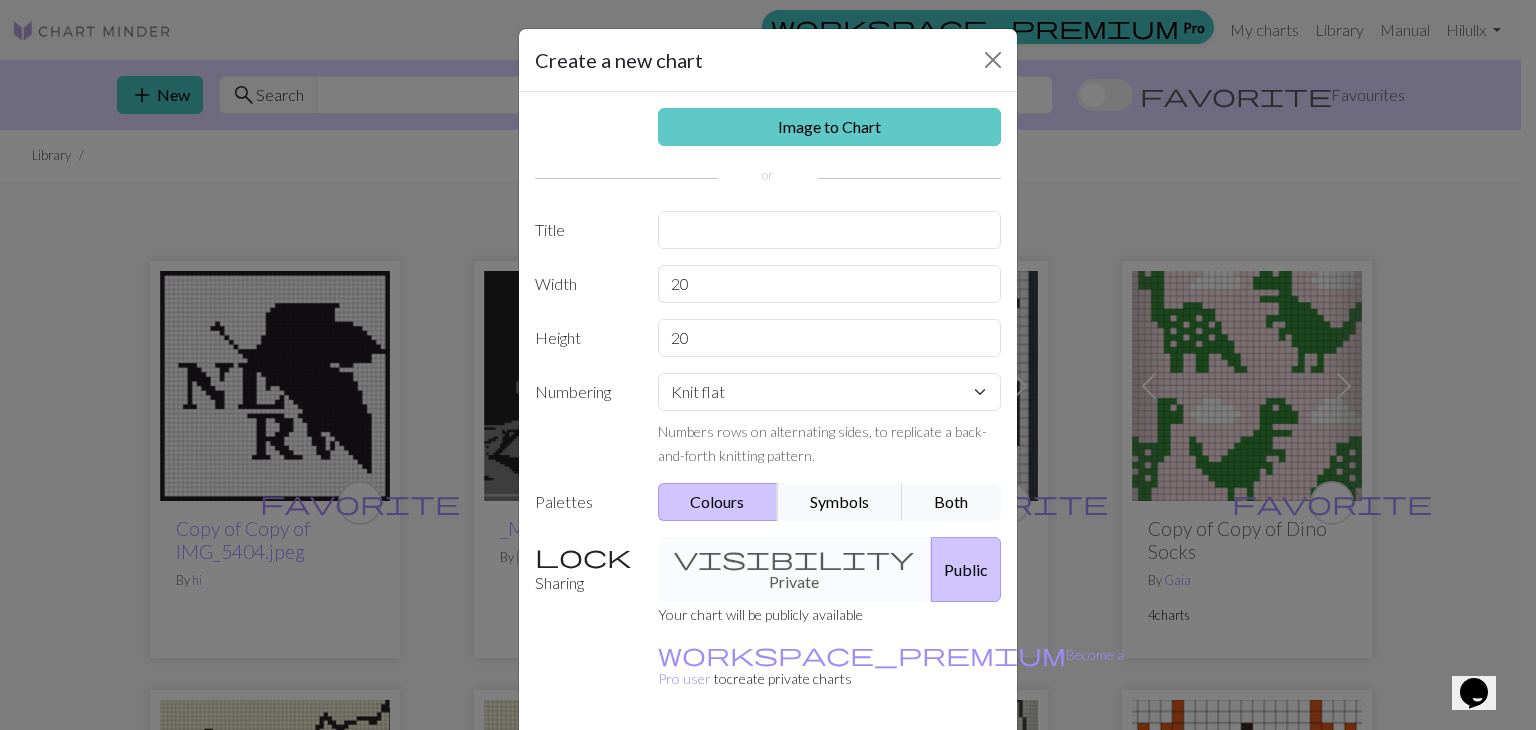 click on "Image to Chart" at bounding box center [830, 127] 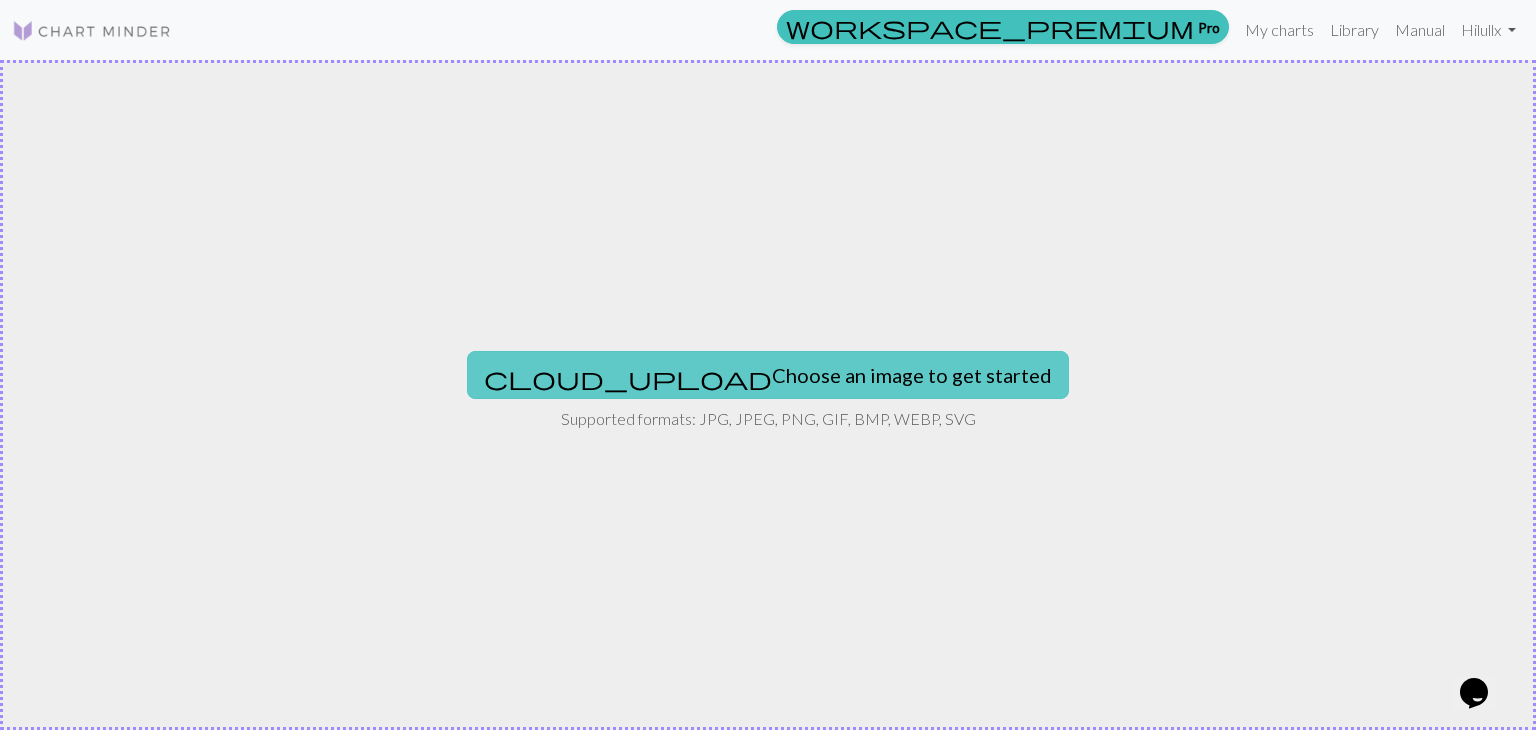 click on "cloud_upload  Choose an image to get started" at bounding box center (768, 375) 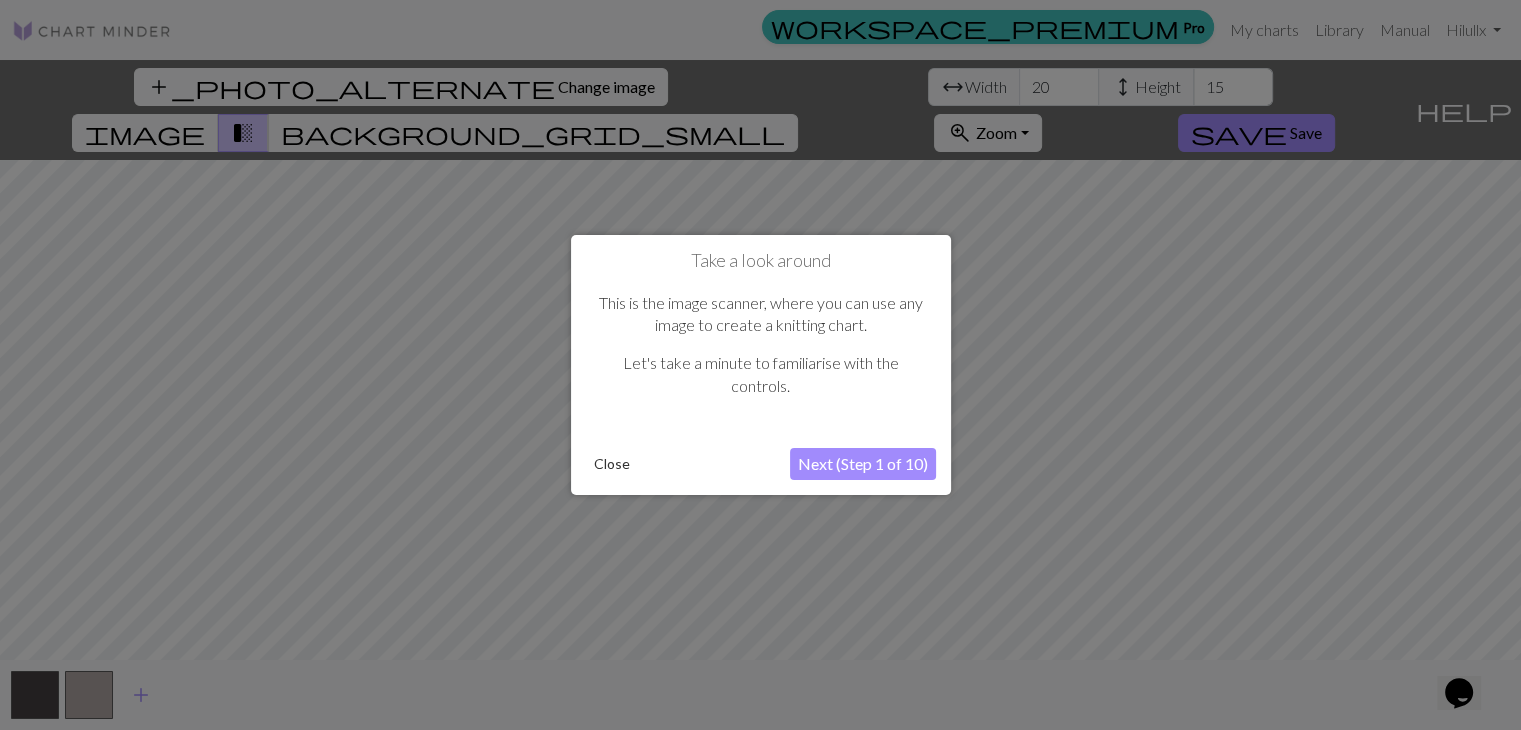 click on "Next (Step 1 of 10)" at bounding box center (863, 464) 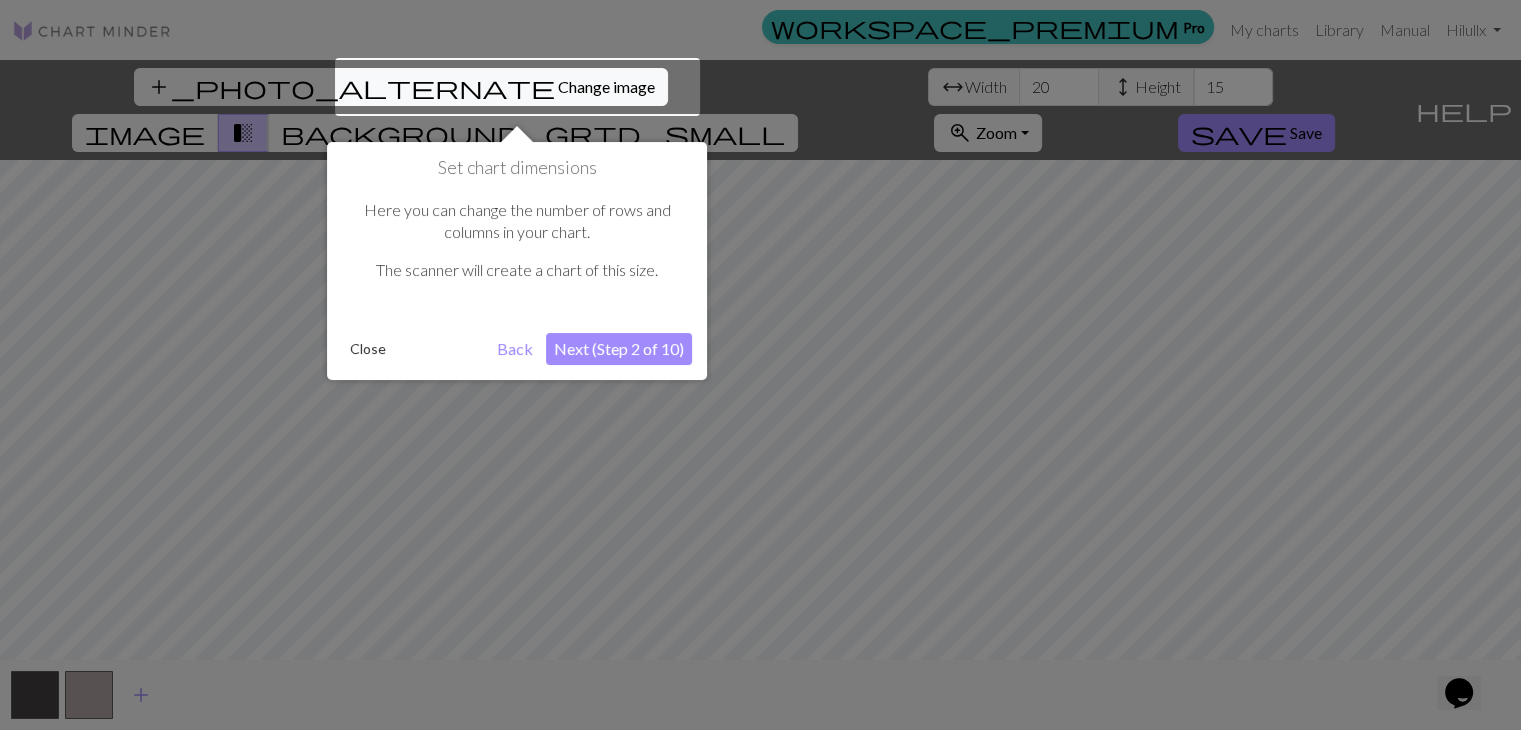 scroll, scrollTop: 0, scrollLeft: 0, axis: both 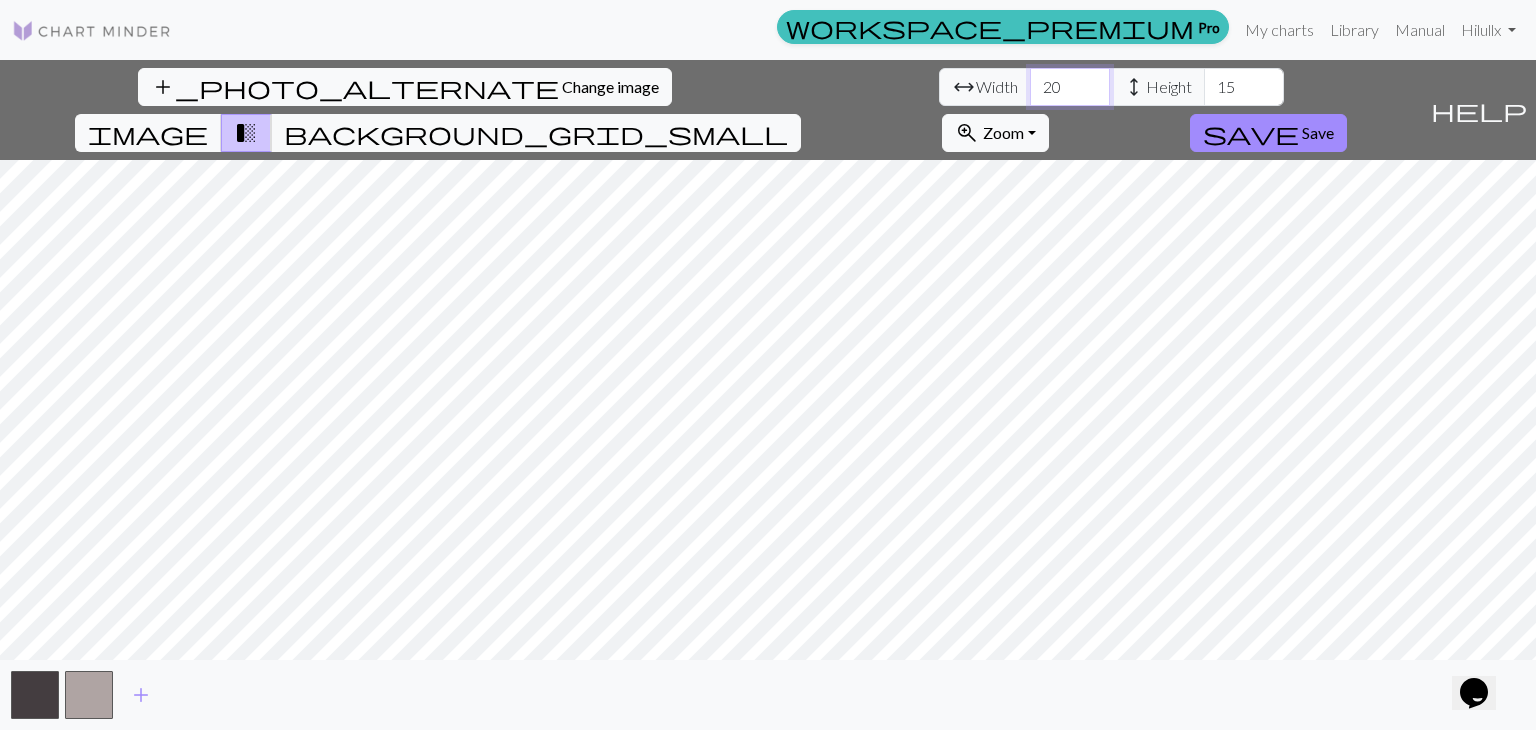 drag, startPoint x: 478, startPoint y: 86, endPoint x: 445, endPoint y: 84, distance: 33.06055 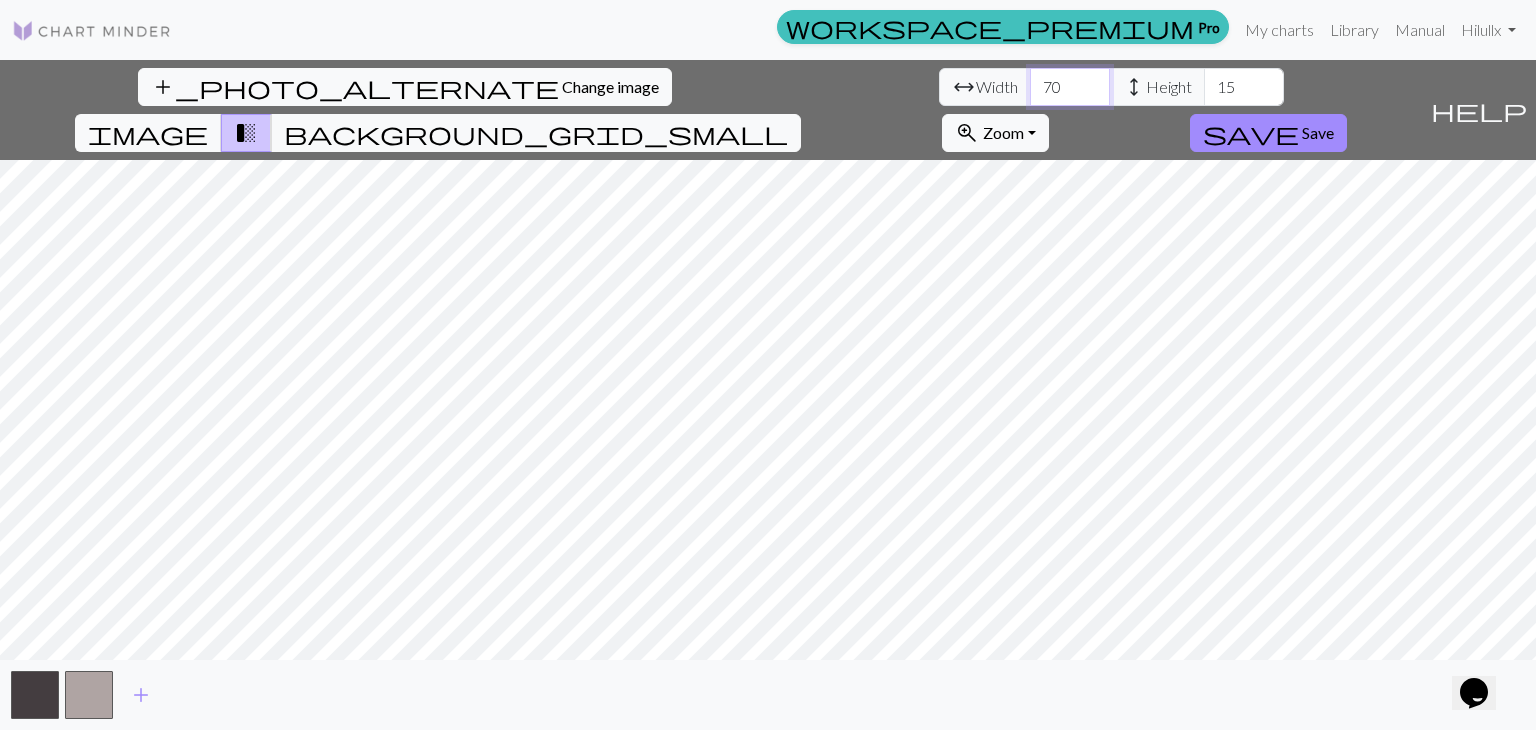 type on "70" 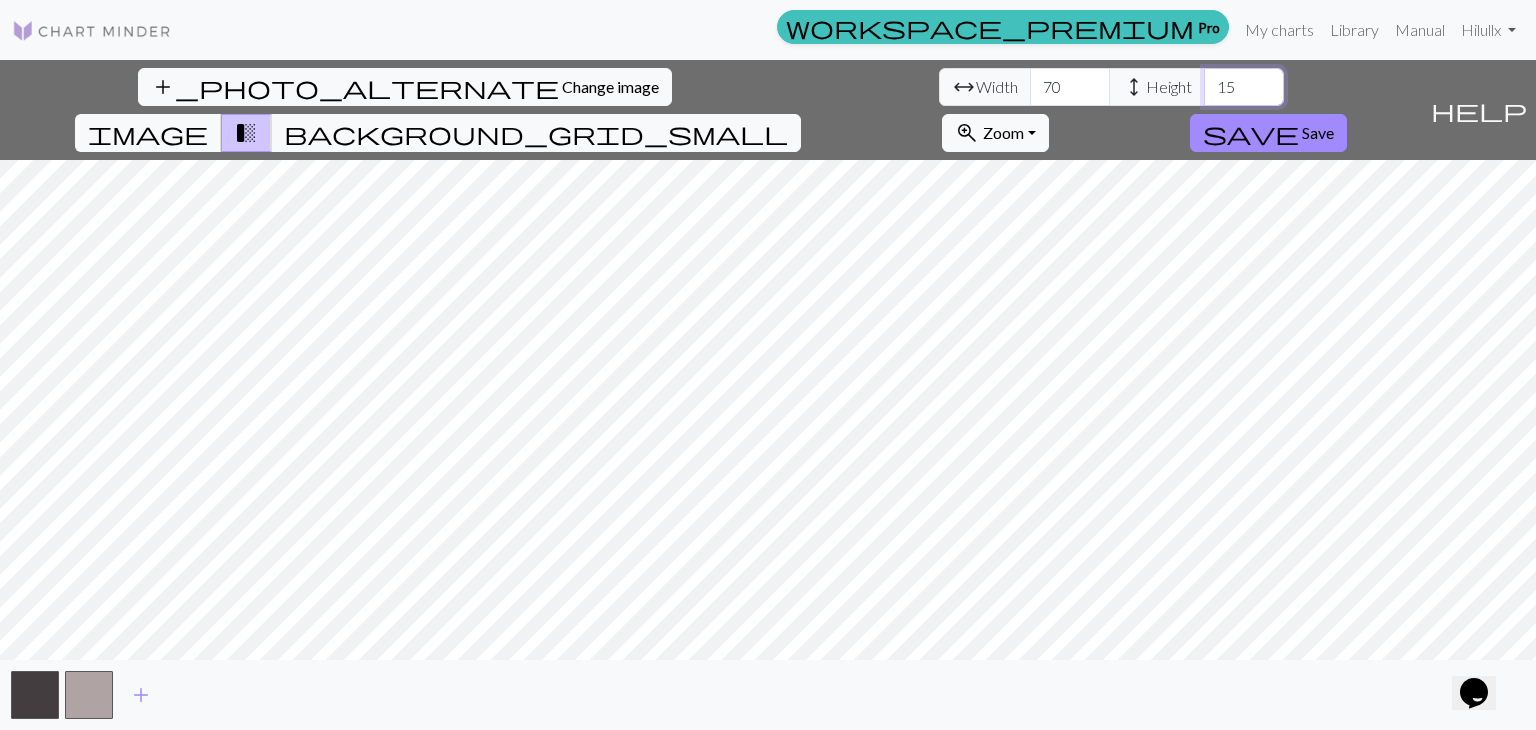 drag, startPoint x: 653, startPoint y: 87, endPoint x: 624, endPoint y: 88, distance: 29.017237 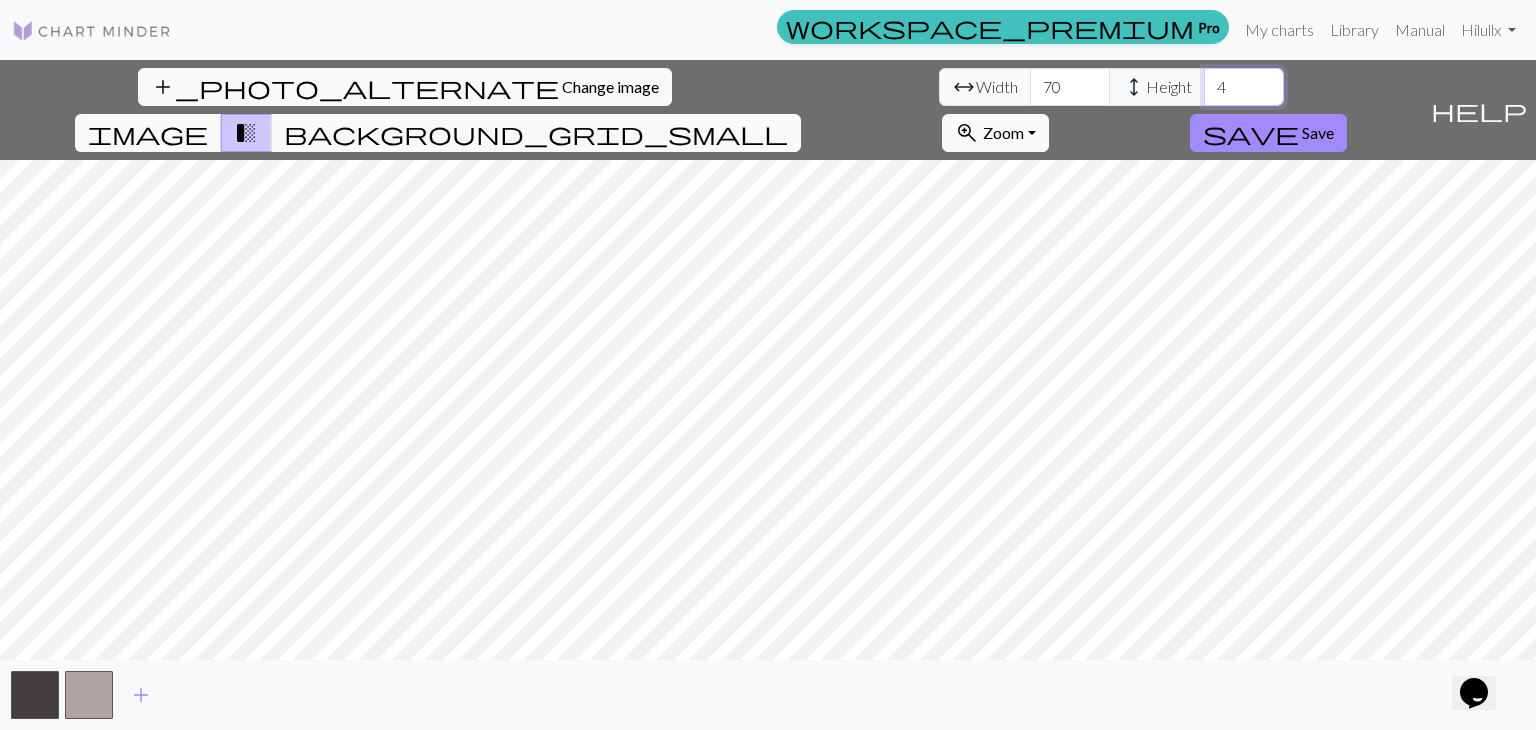 type on "40" 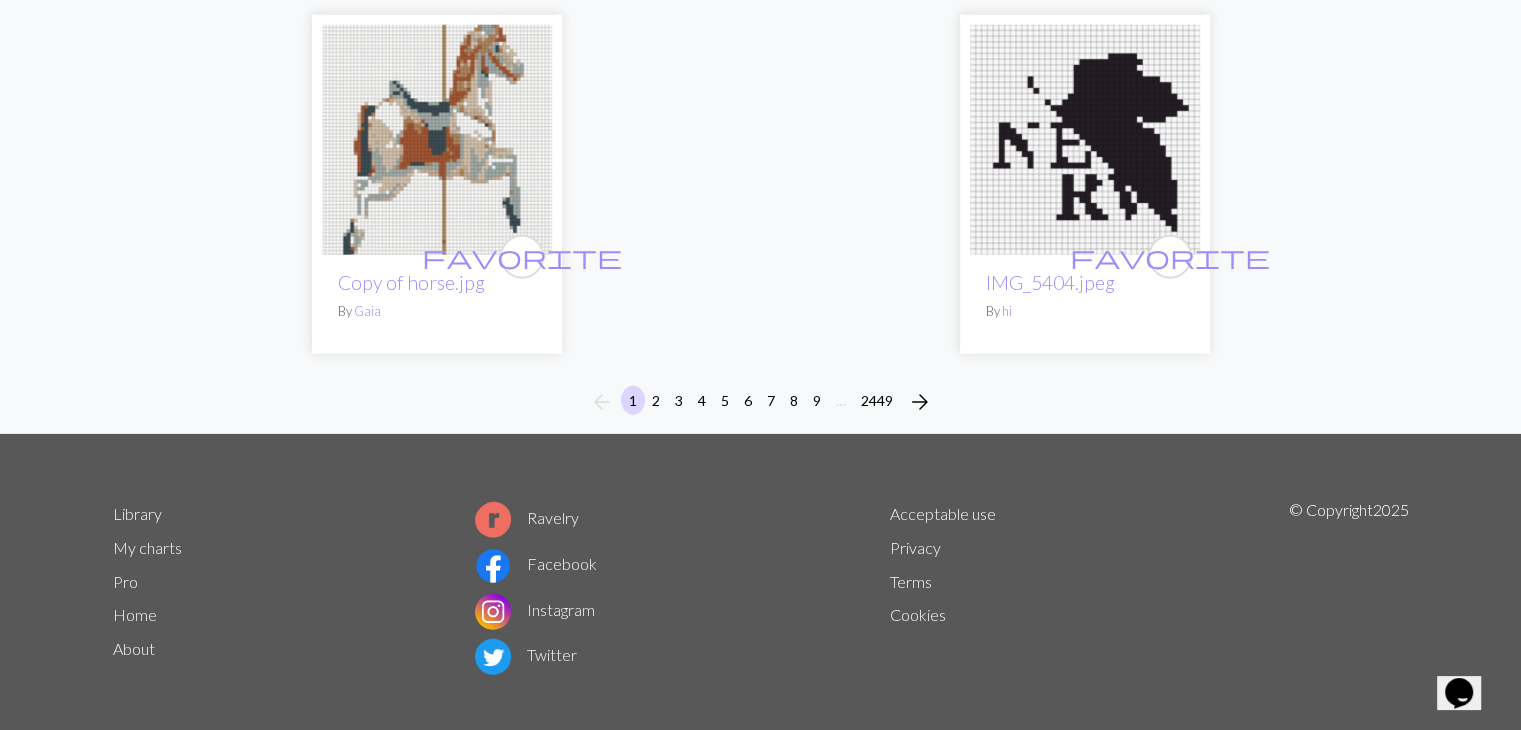scroll, scrollTop: 5076, scrollLeft: 0, axis: vertical 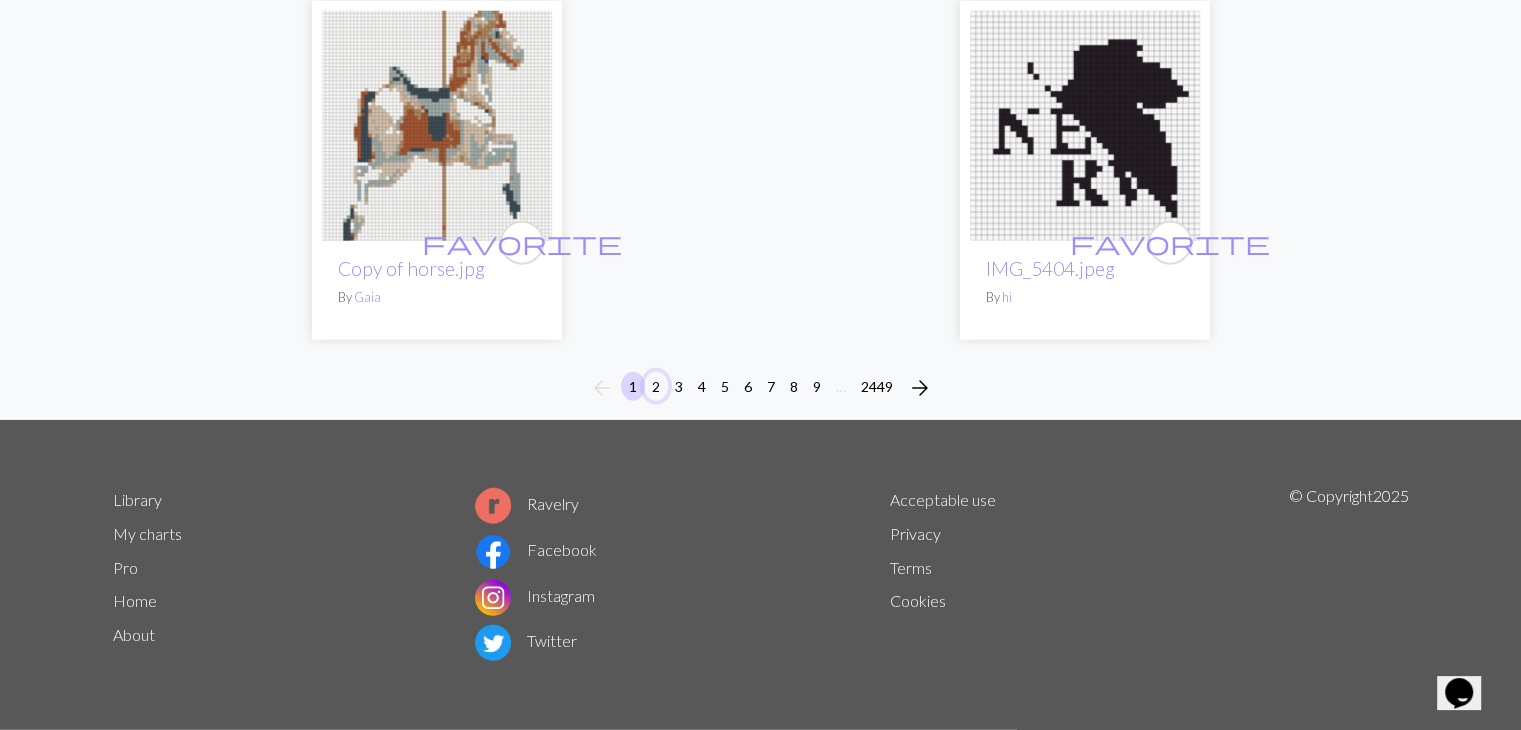 click on "2" at bounding box center (656, 386) 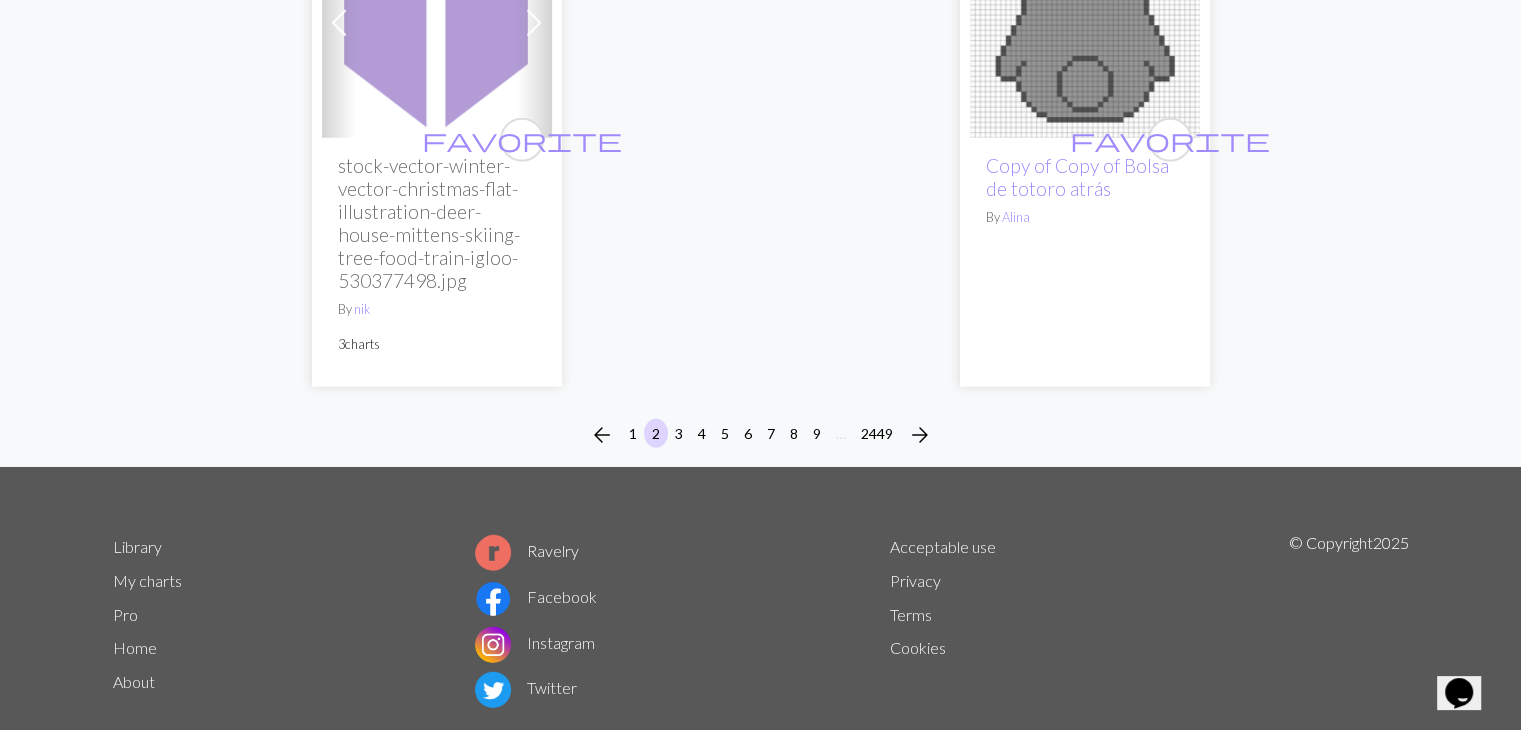scroll, scrollTop: 5355, scrollLeft: 0, axis: vertical 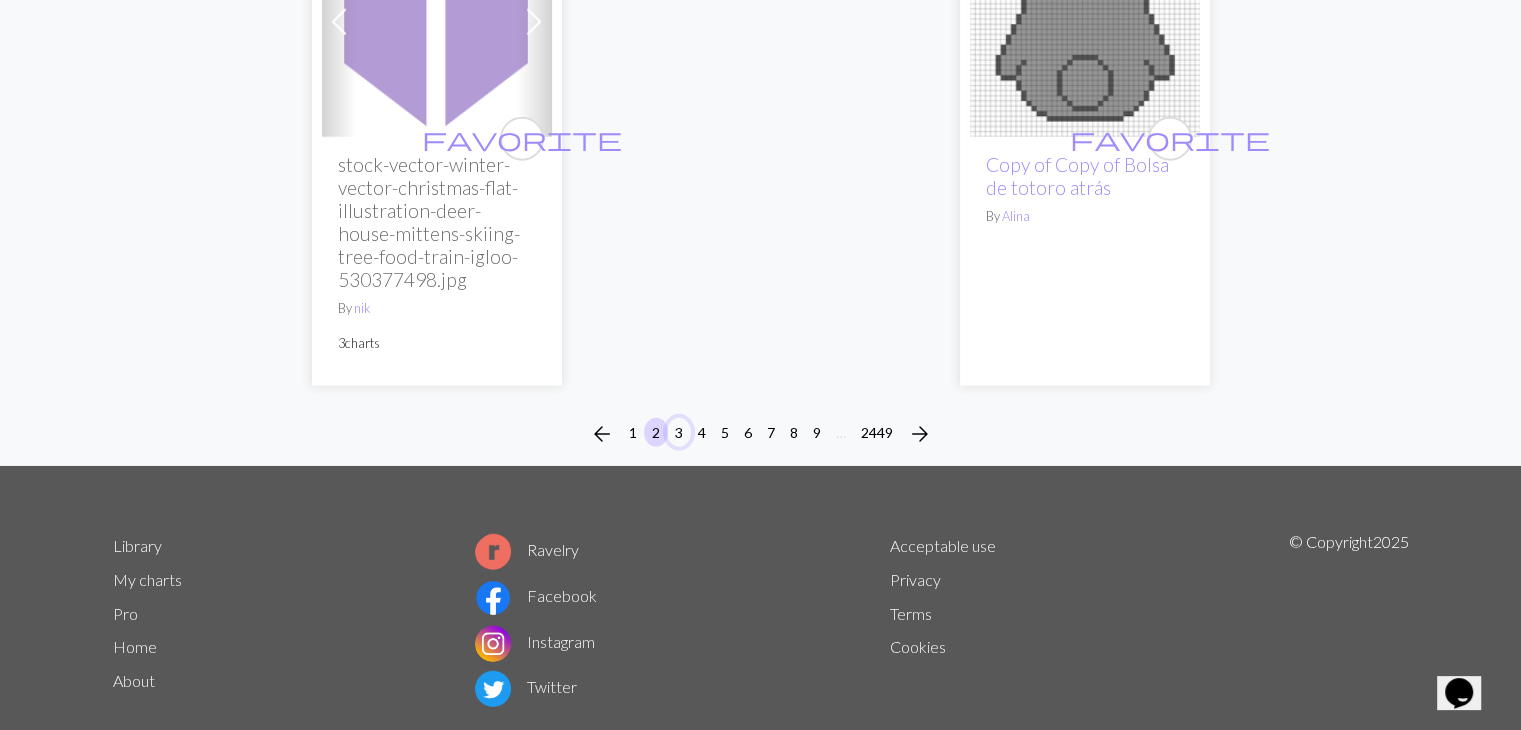 click on "3" at bounding box center (679, 432) 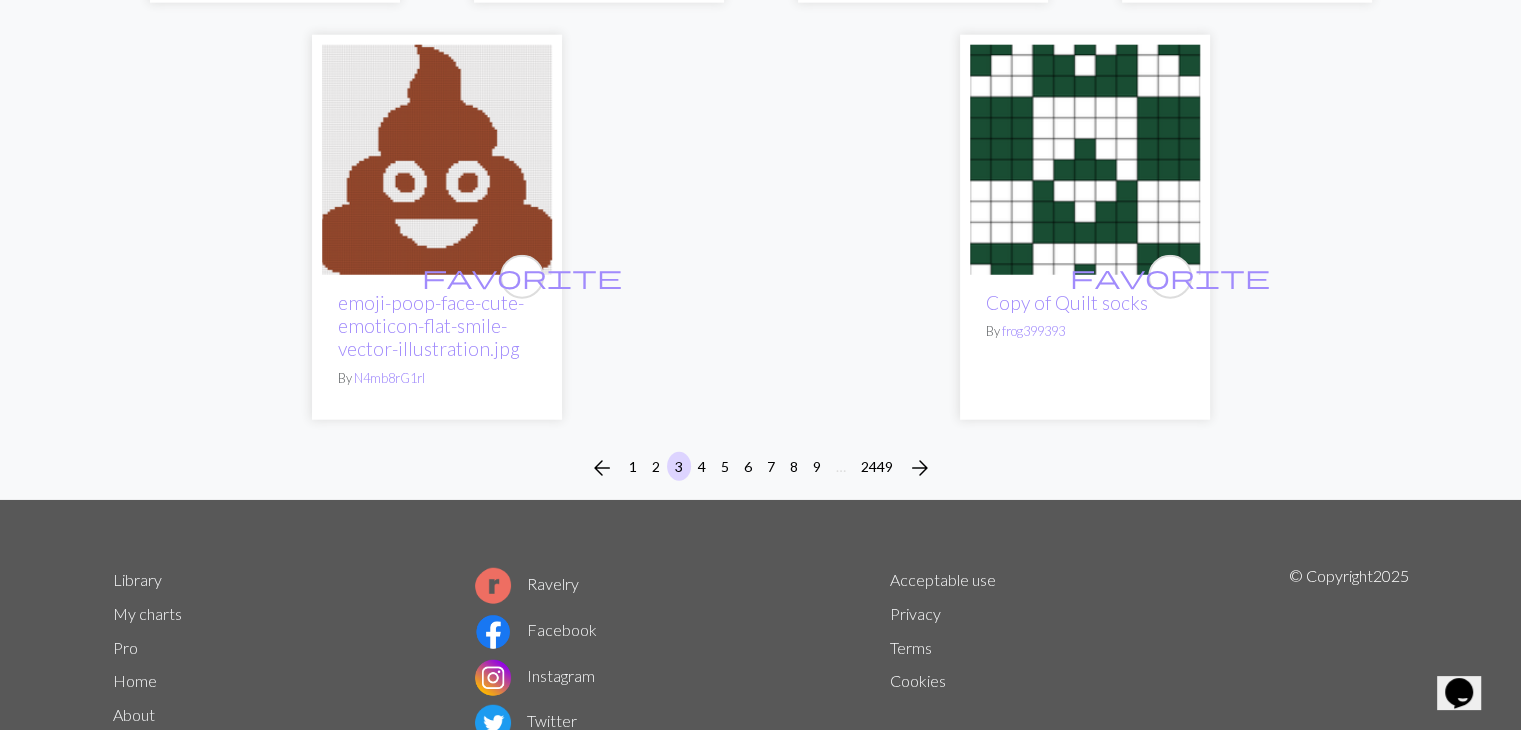 scroll, scrollTop: 5224, scrollLeft: 0, axis: vertical 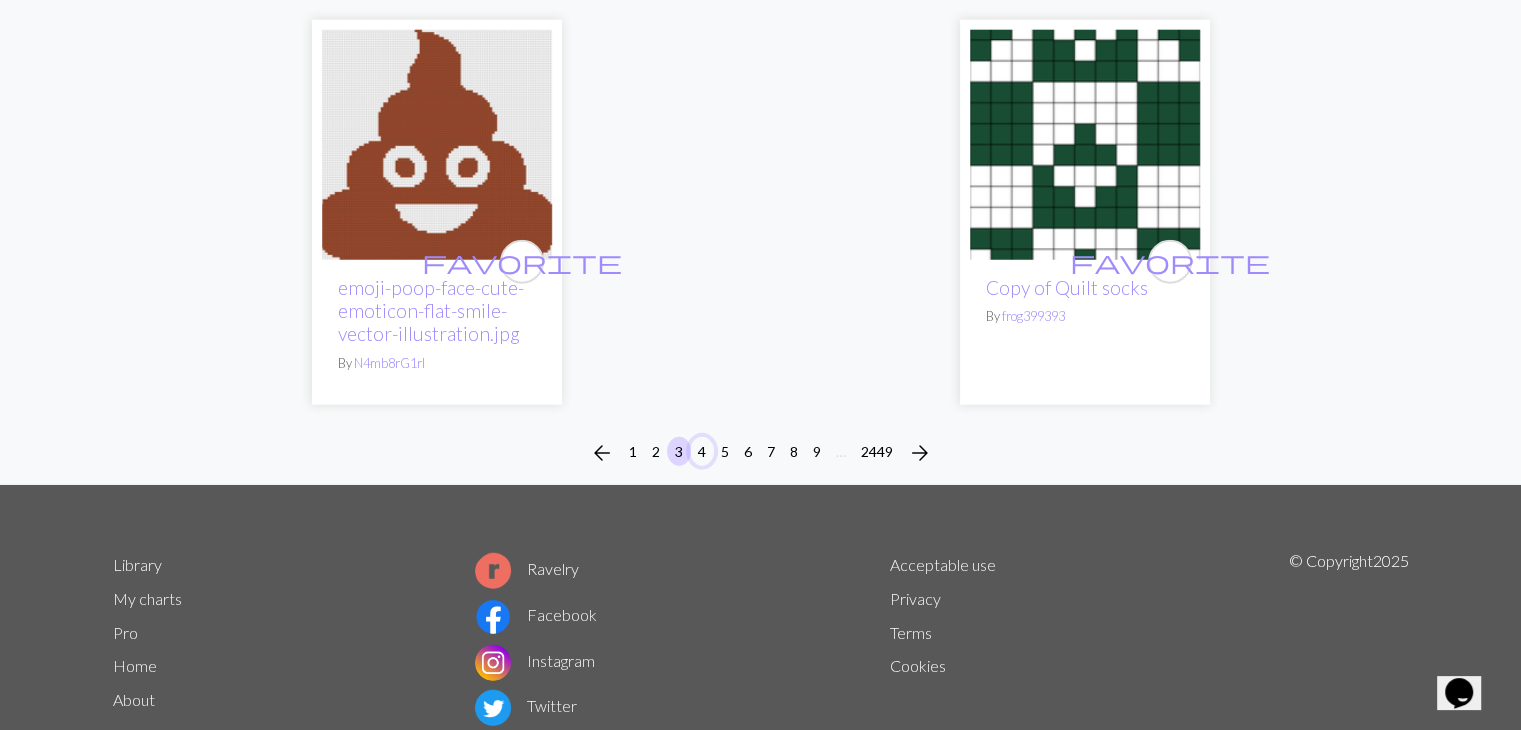 click on "4" at bounding box center [702, 451] 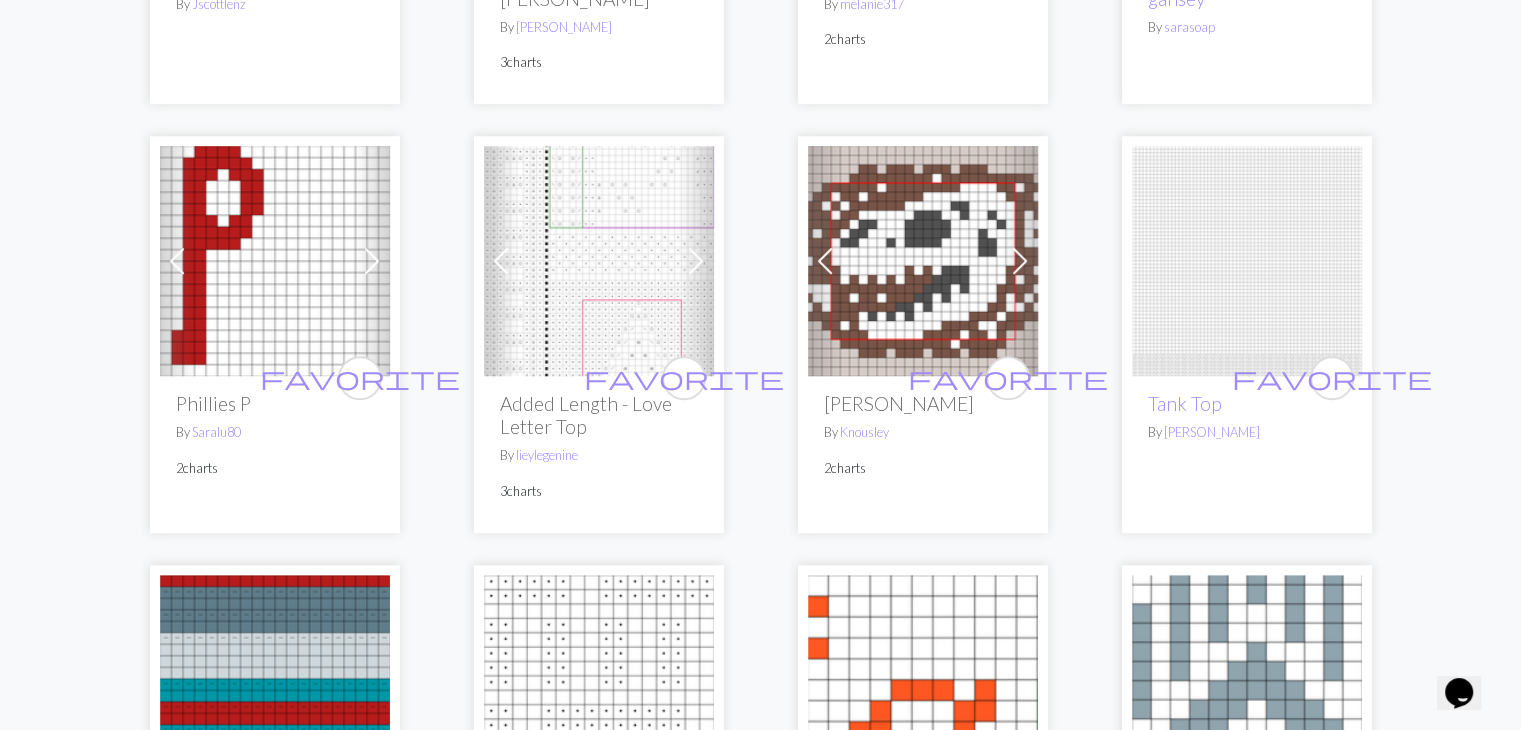 scroll, scrollTop: 1399, scrollLeft: 0, axis: vertical 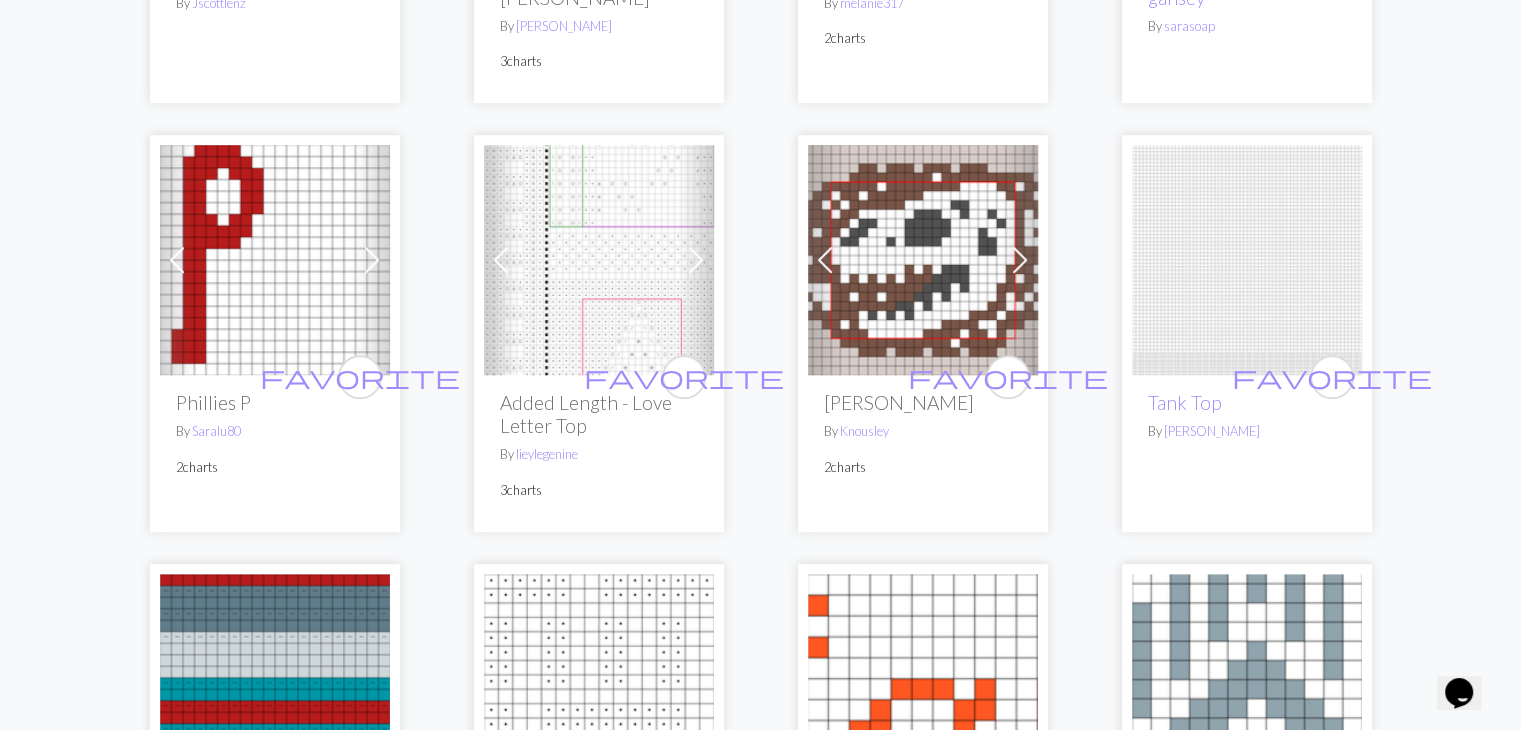 click at bounding box center [1020, 260] 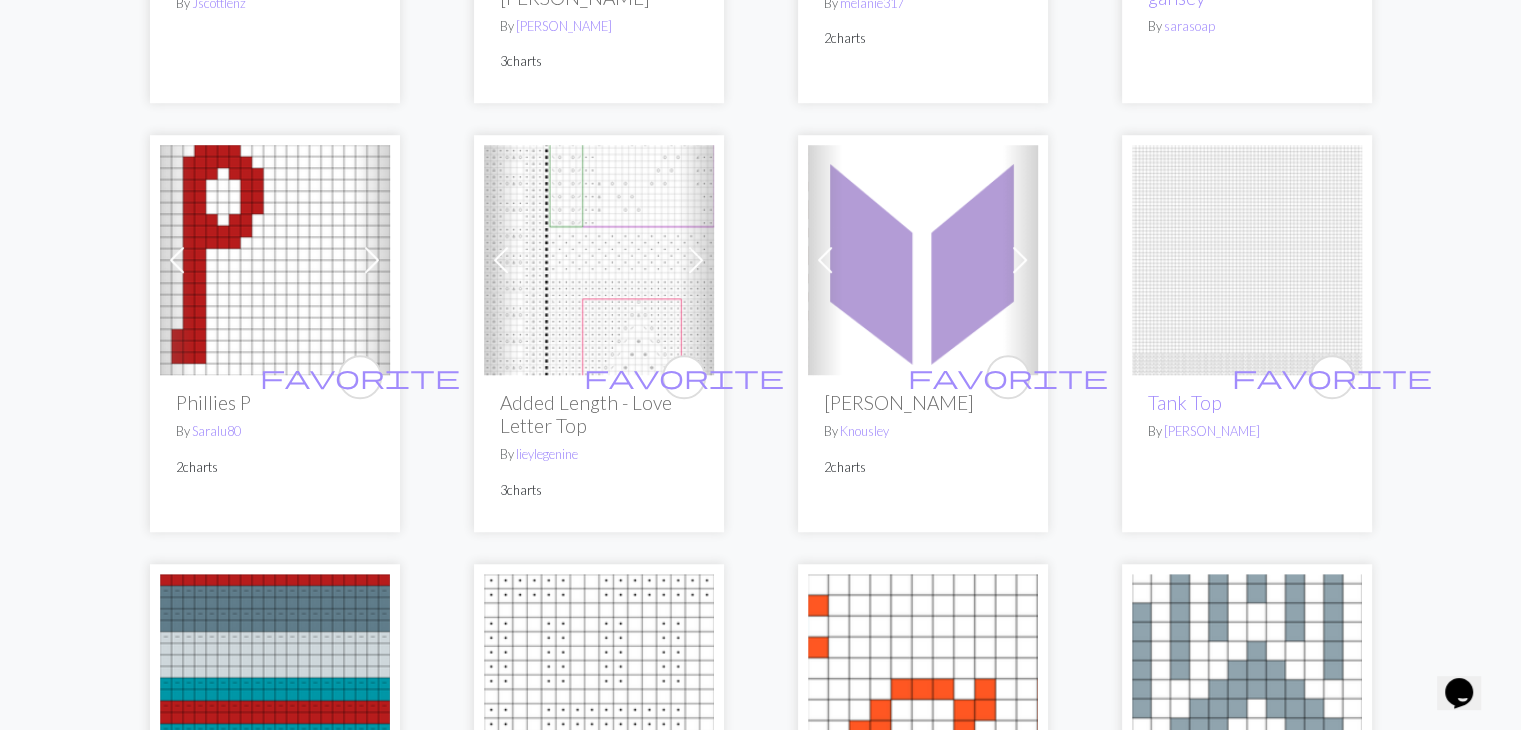 click at bounding box center [1020, 260] 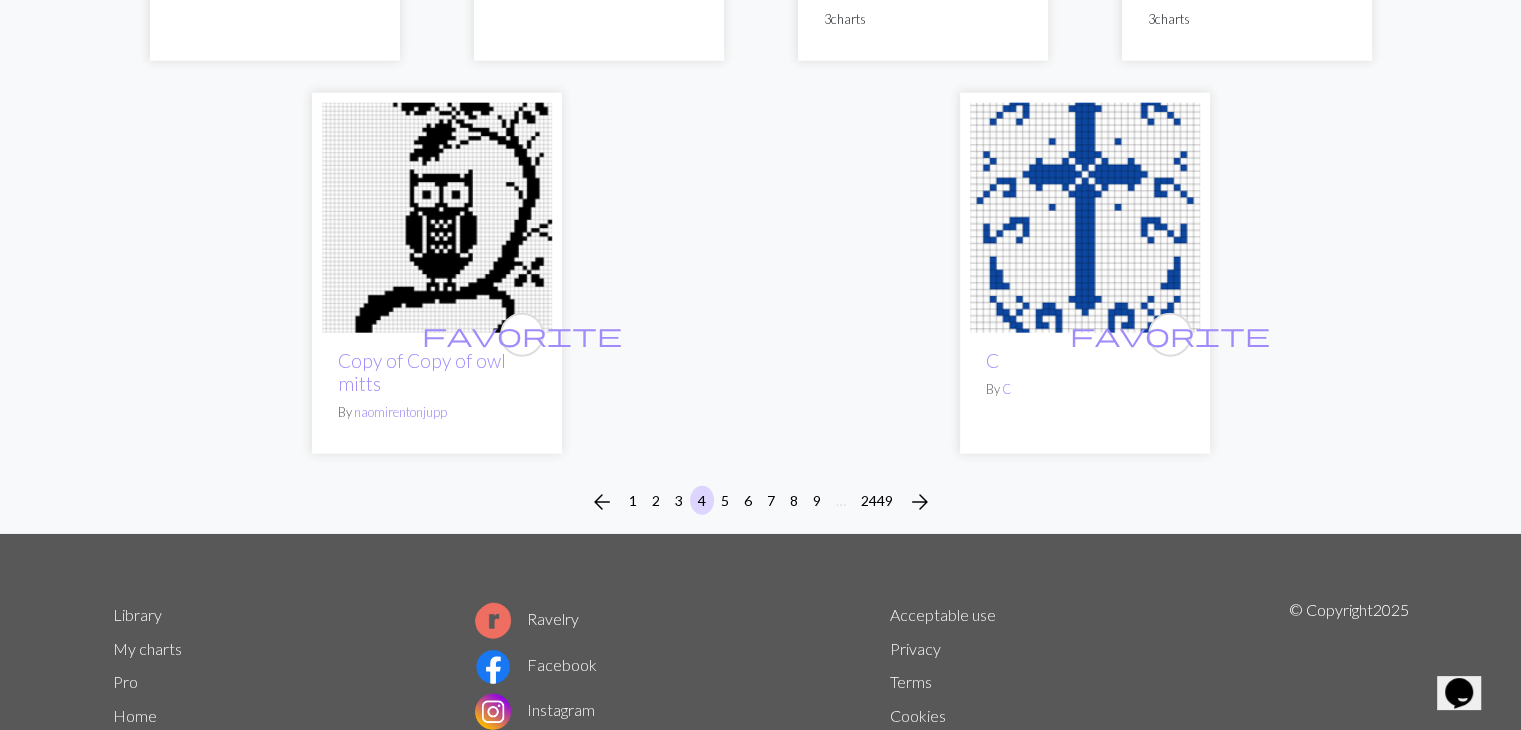 scroll, scrollTop: 5098, scrollLeft: 0, axis: vertical 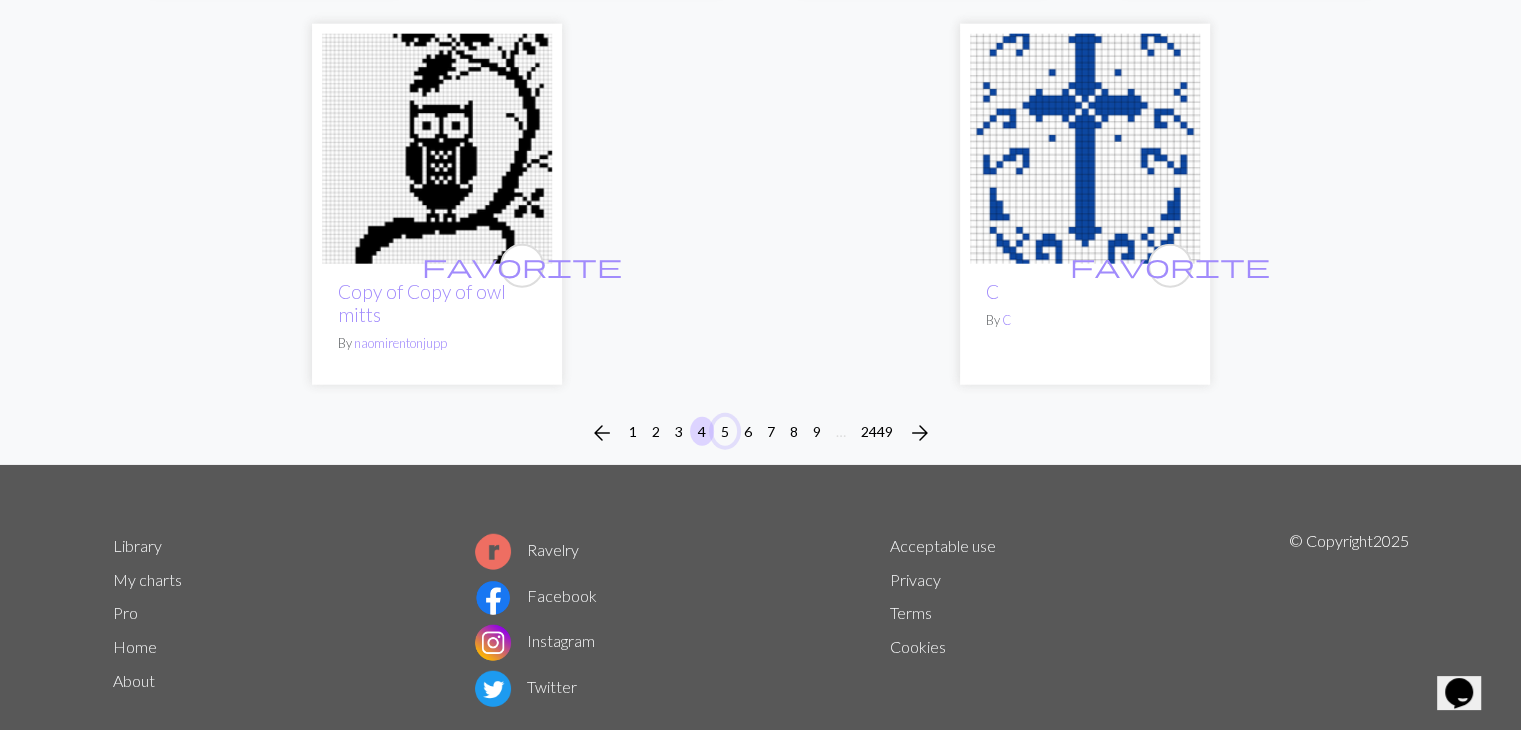 click on "5" at bounding box center (725, 431) 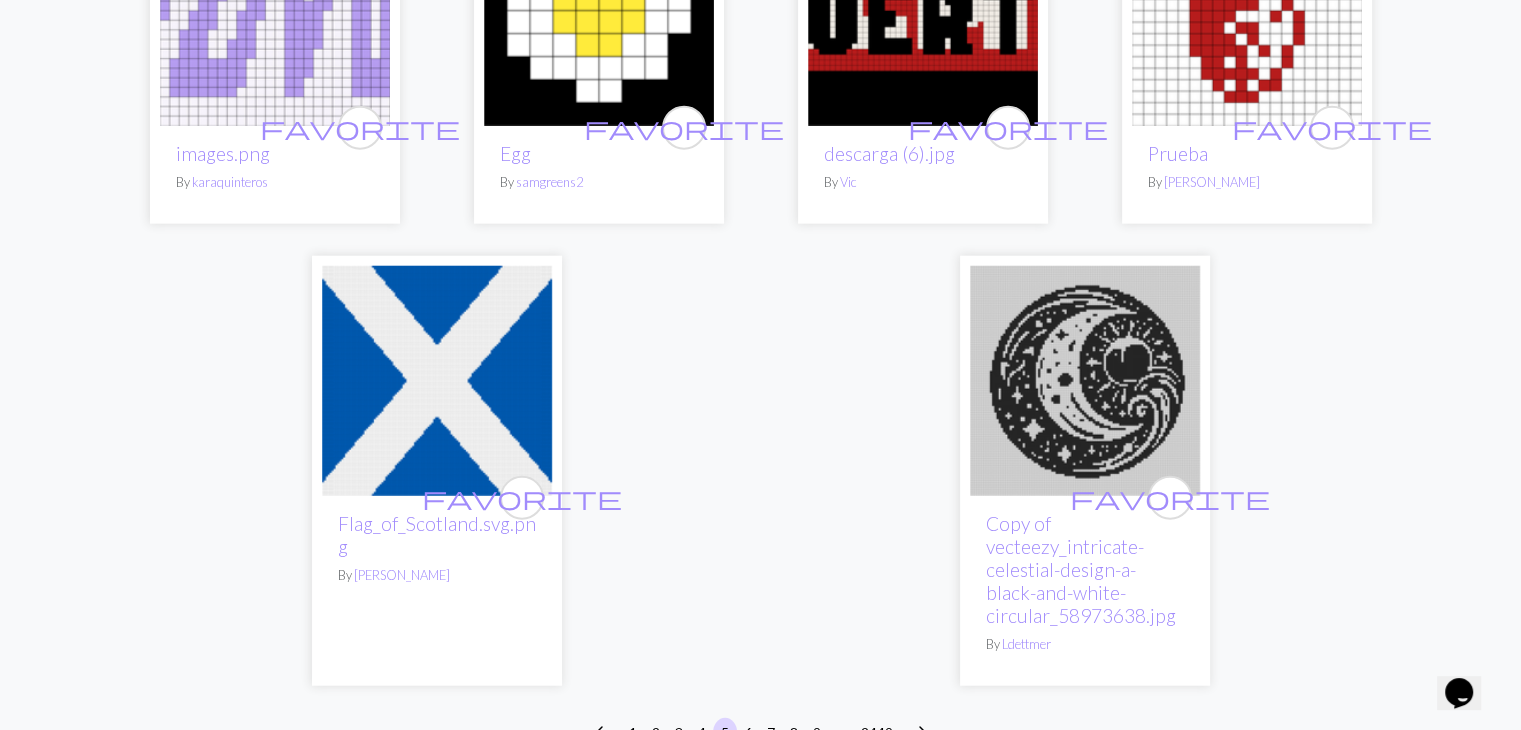 scroll, scrollTop: 4948, scrollLeft: 0, axis: vertical 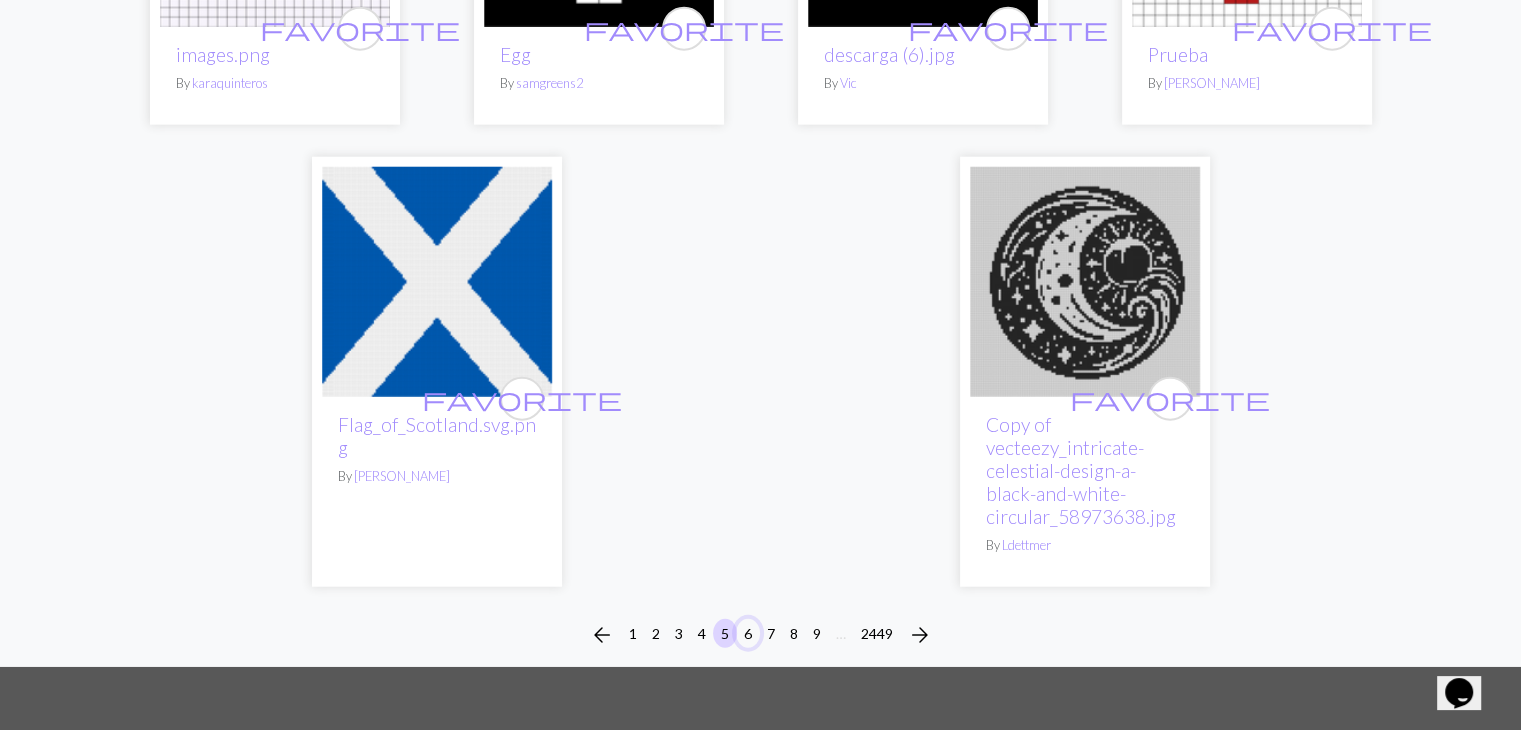click on "6" at bounding box center [748, 633] 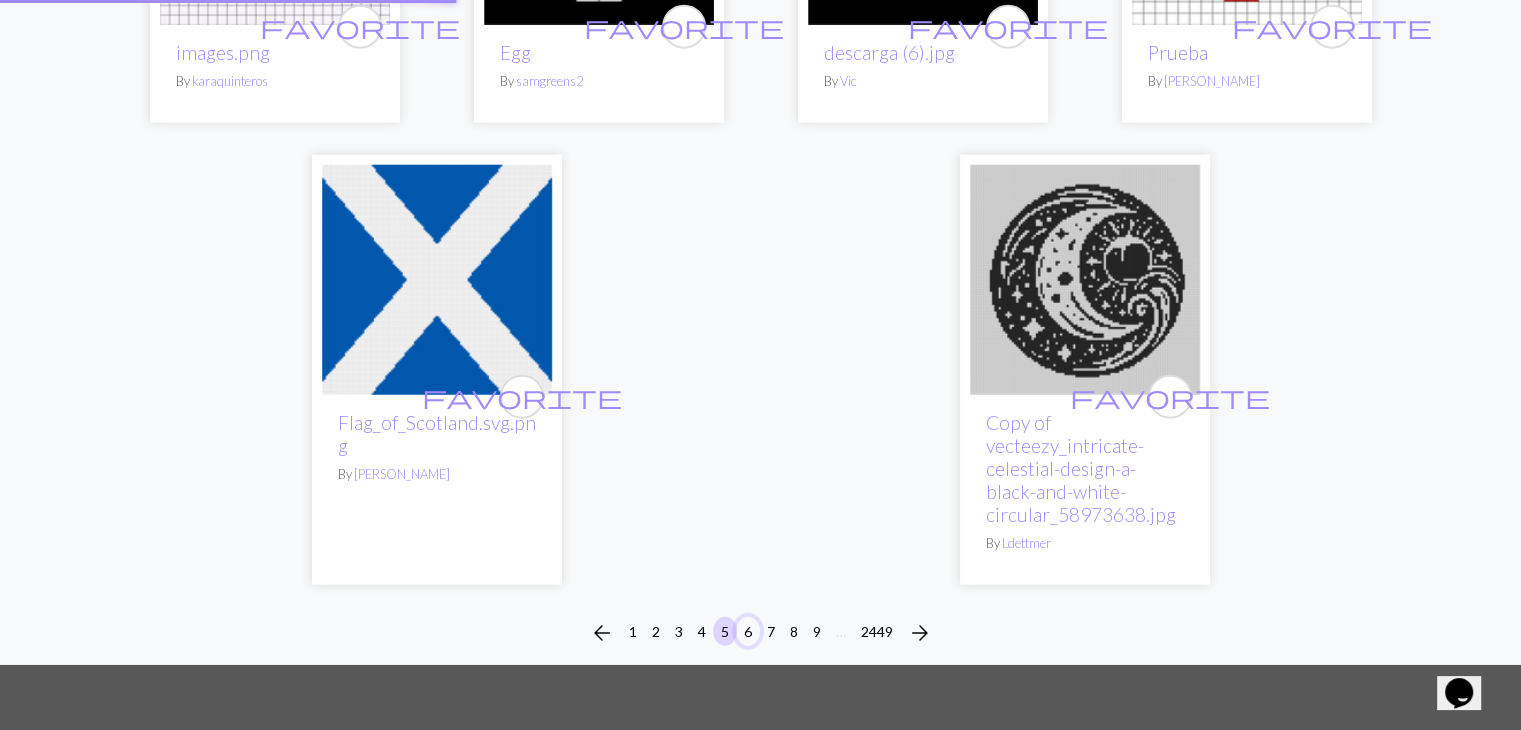 scroll, scrollTop: 5047, scrollLeft: 0, axis: vertical 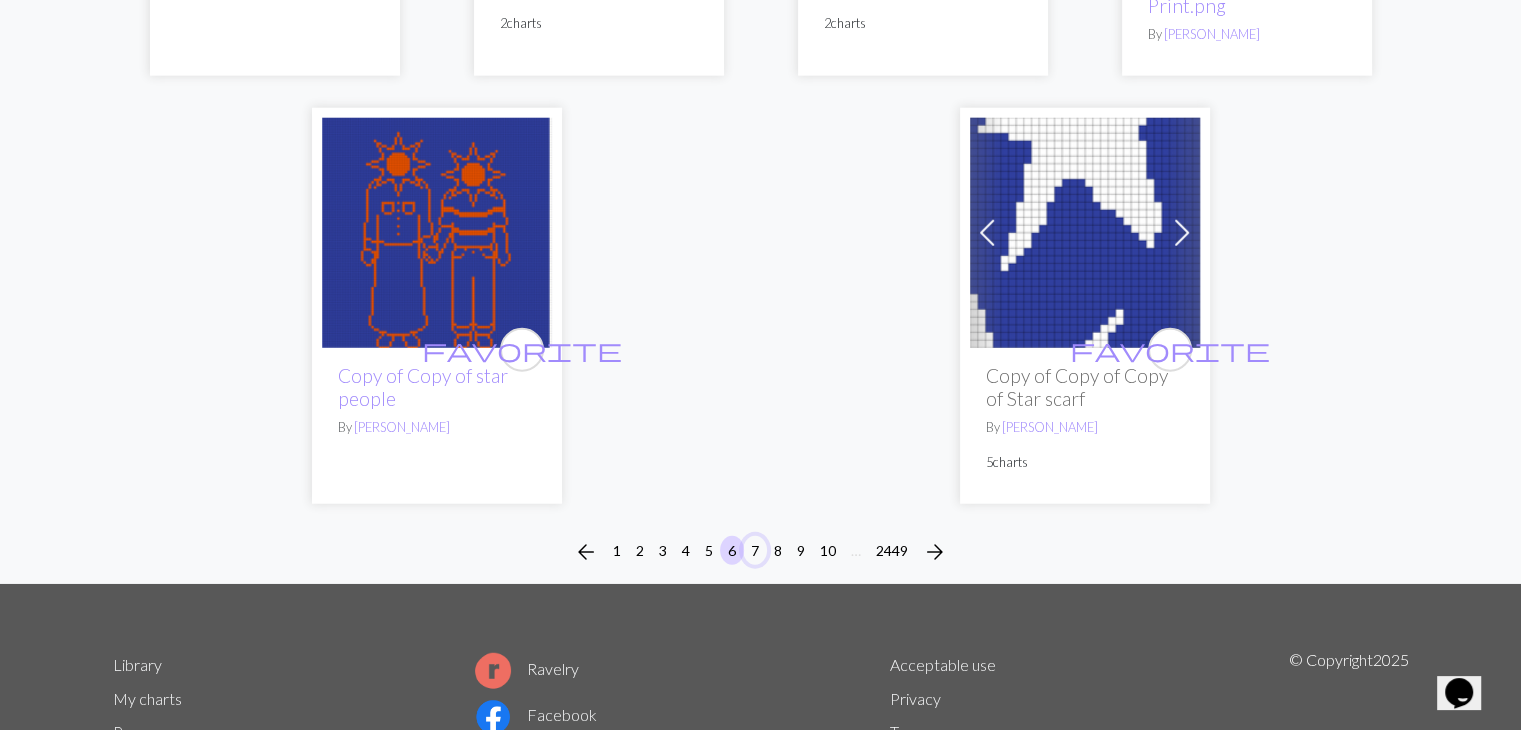 click on "7" at bounding box center (755, 550) 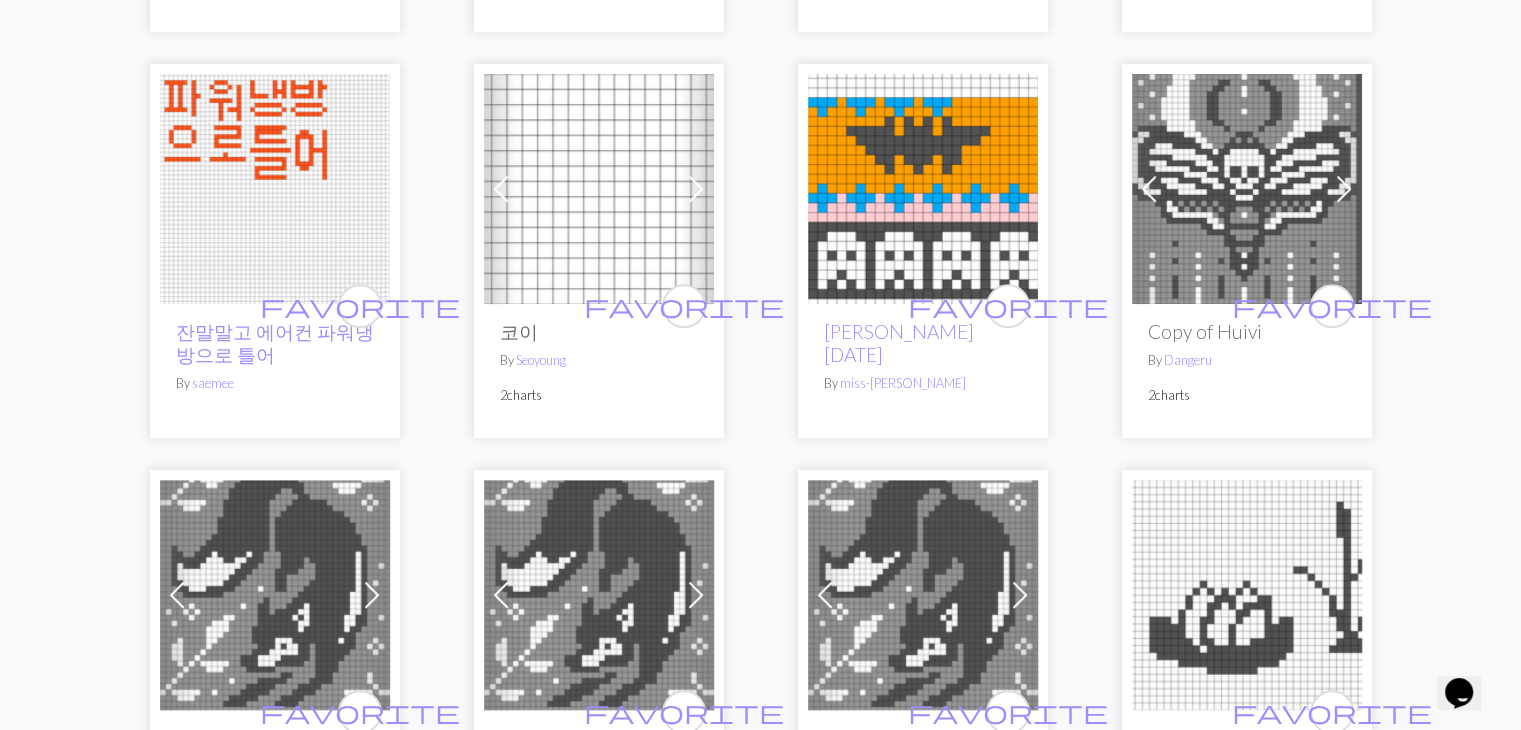 scroll, scrollTop: 1100, scrollLeft: 0, axis: vertical 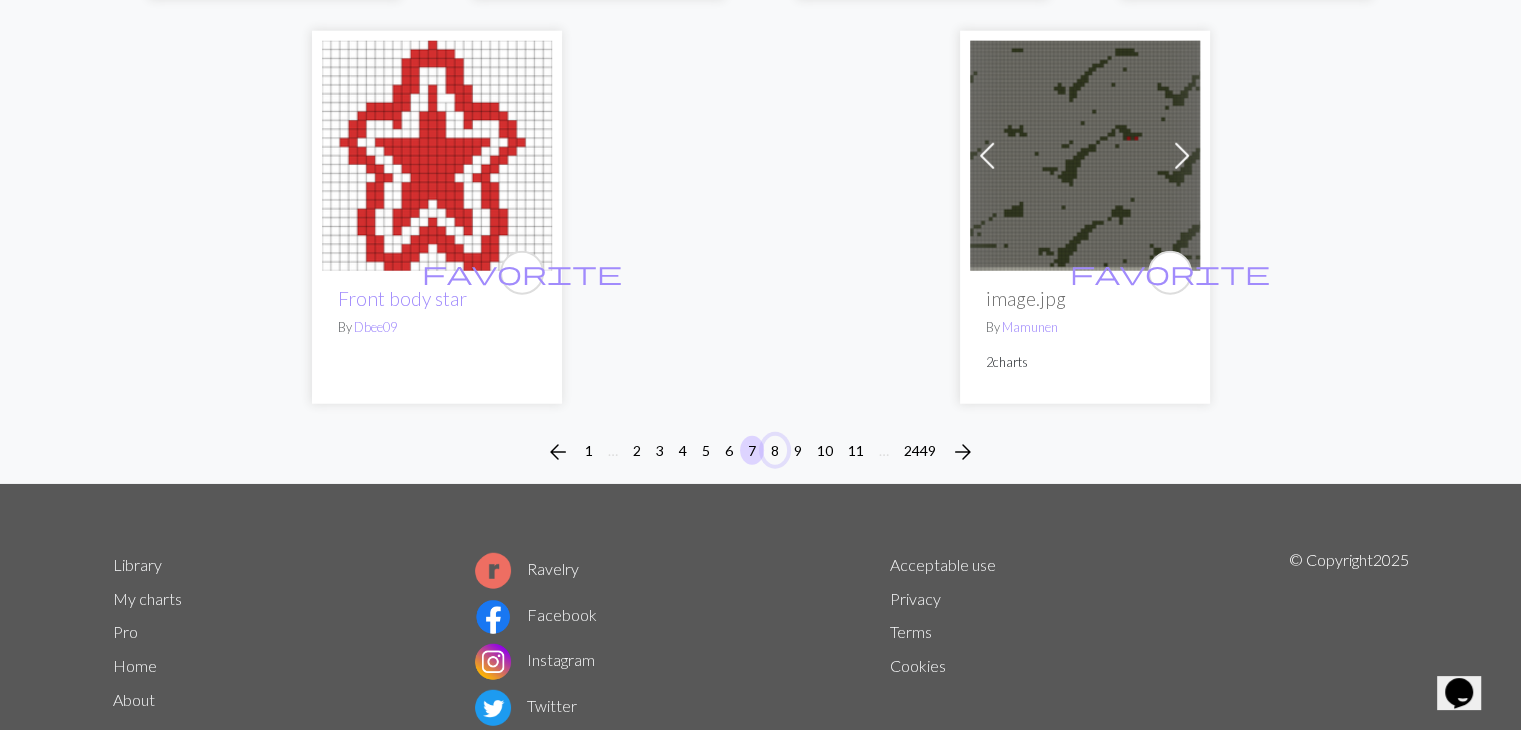 click on "8" at bounding box center [775, 450] 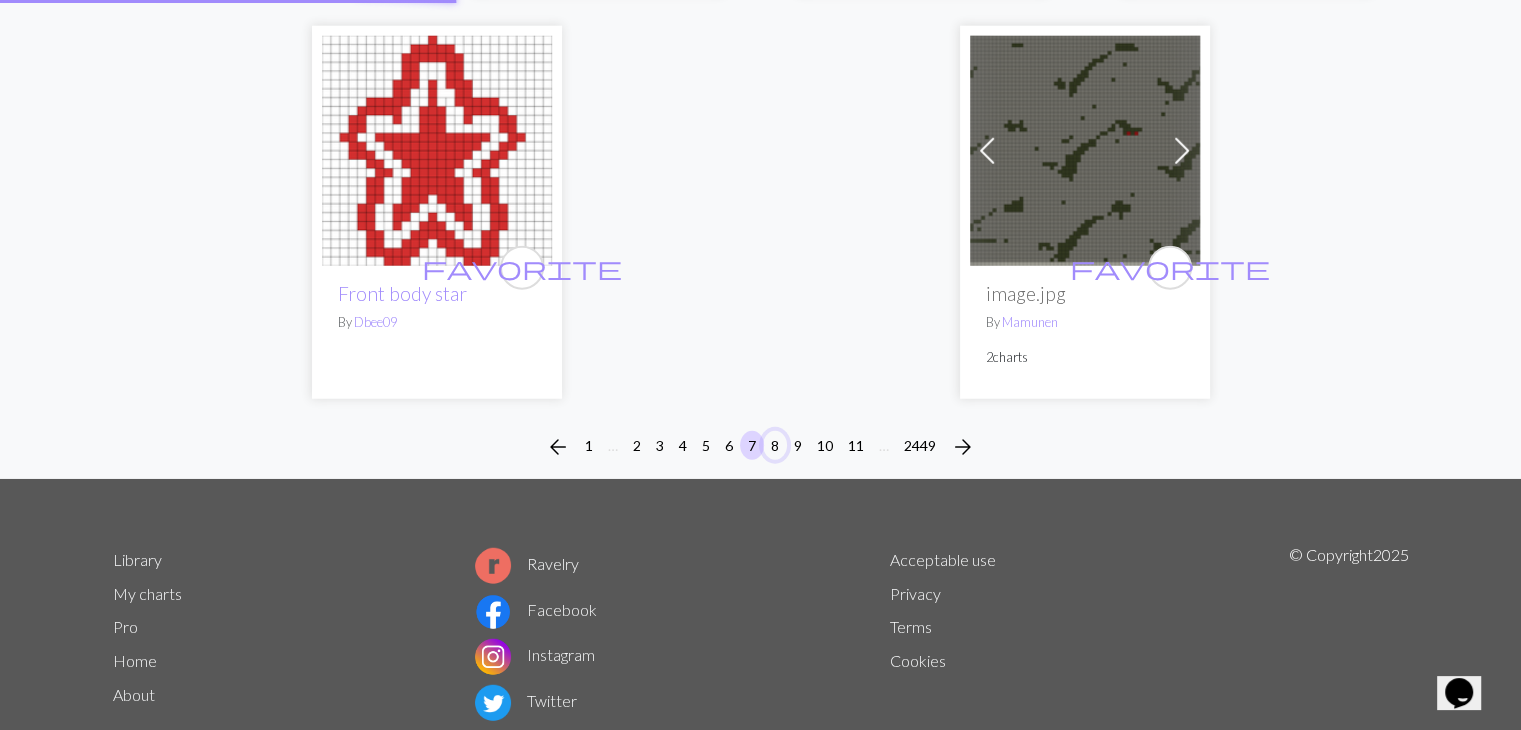 scroll, scrollTop: 5261, scrollLeft: 0, axis: vertical 